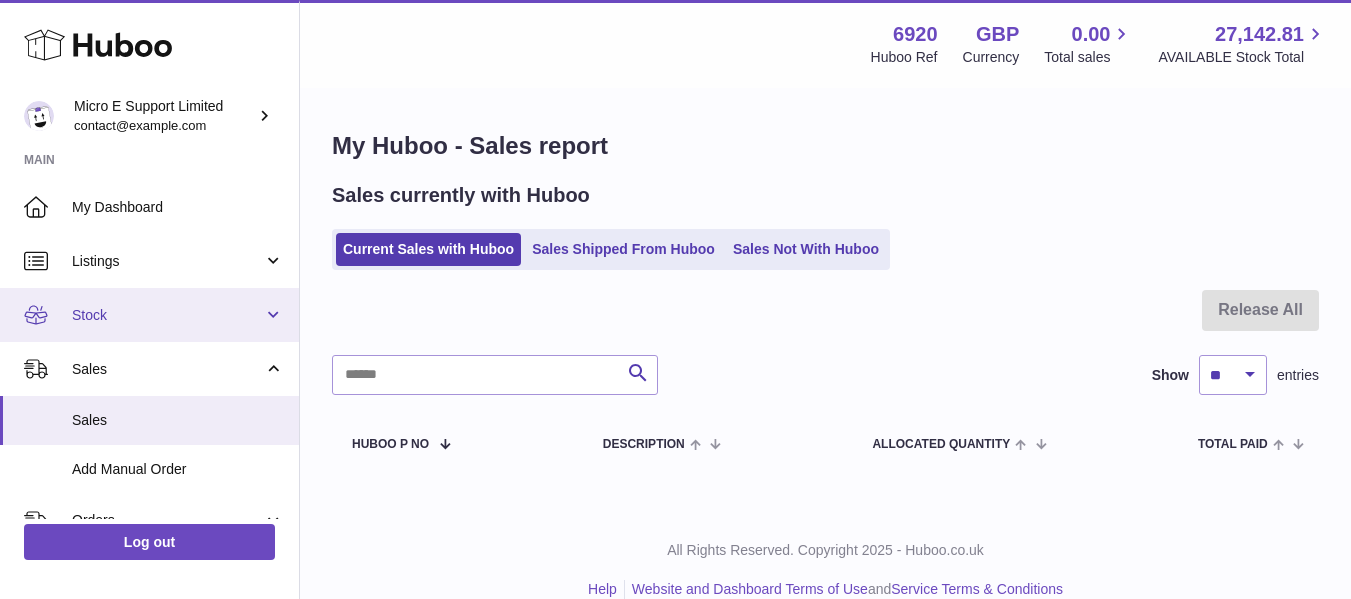 scroll, scrollTop: 0, scrollLeft: 0, axis: both 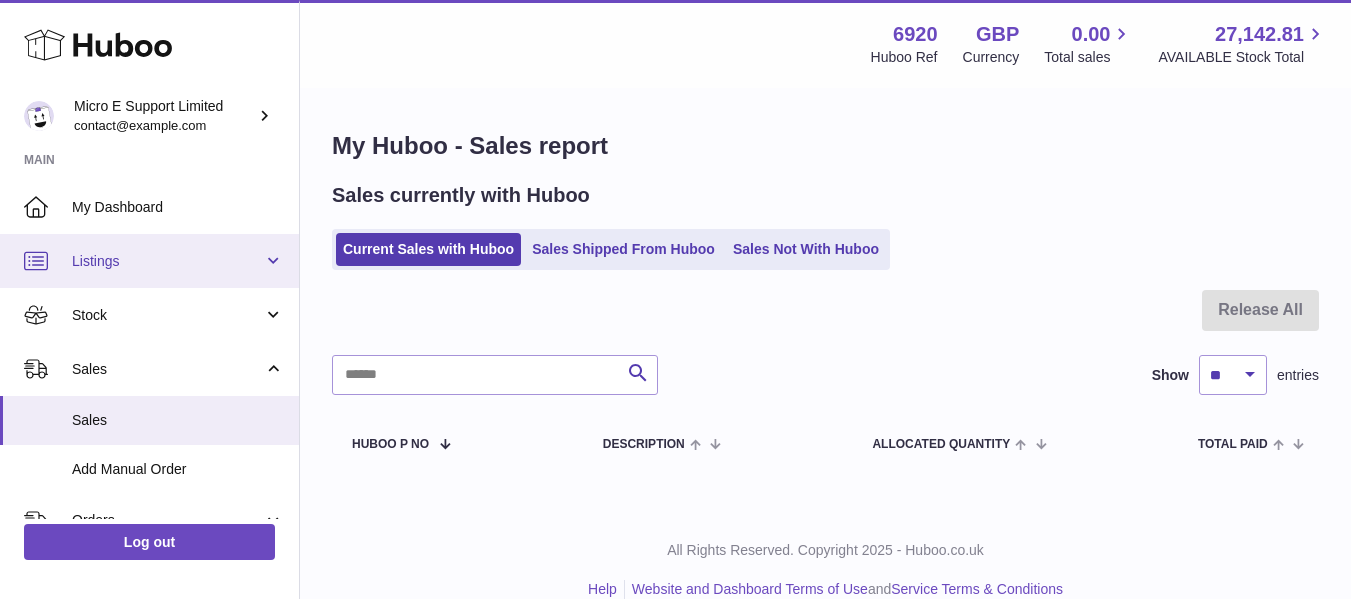 click on "Listings" at bounding box center [167, 261] 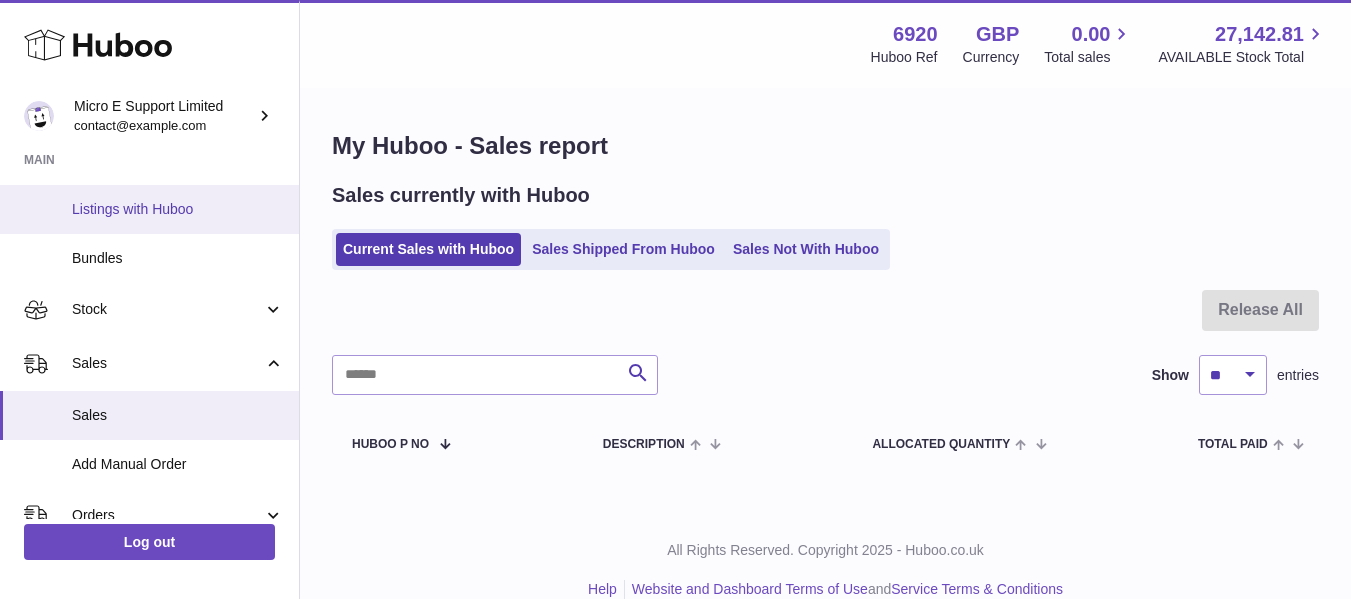 scroll, scrollTop: 200, scrollLeft: 0, axis: vertical 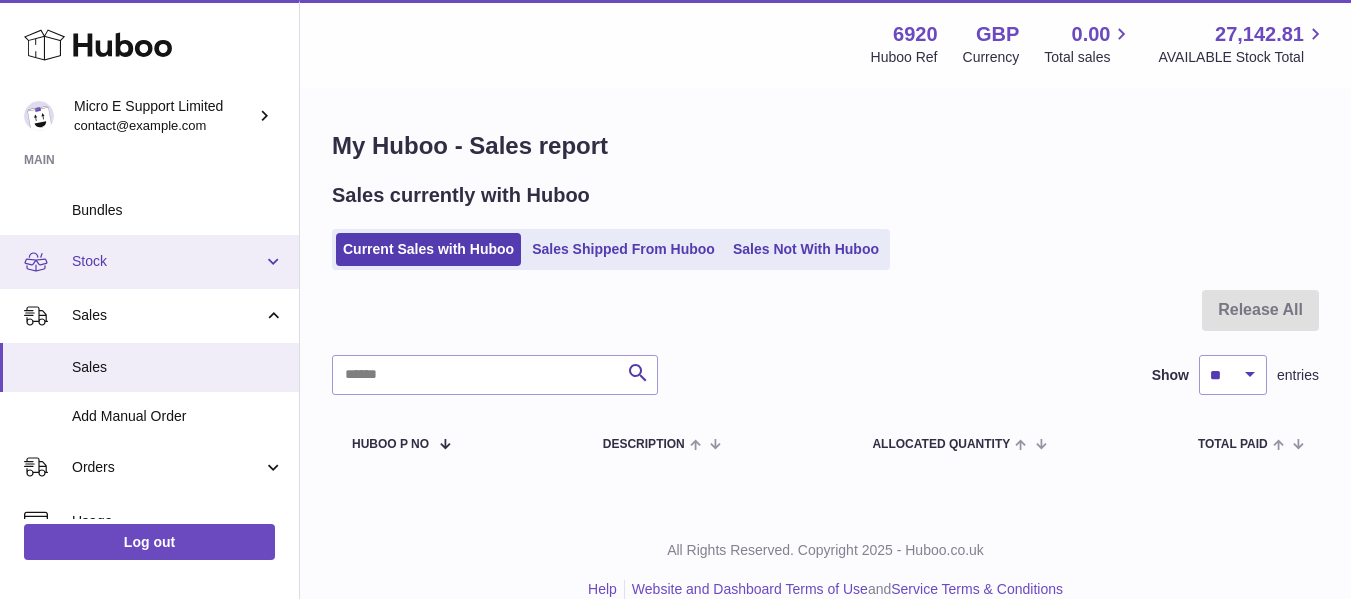 click on "Stock" at bounding box center [149, 262] 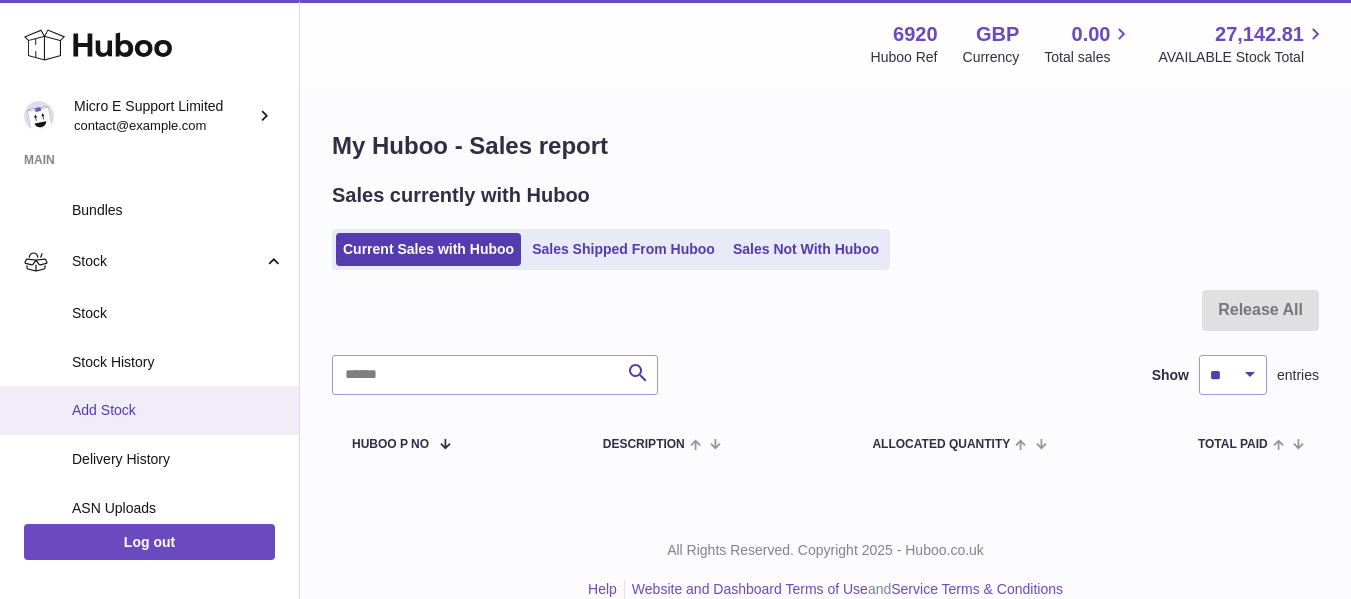 click on "Add Stock" at bounding box center [178, 410] 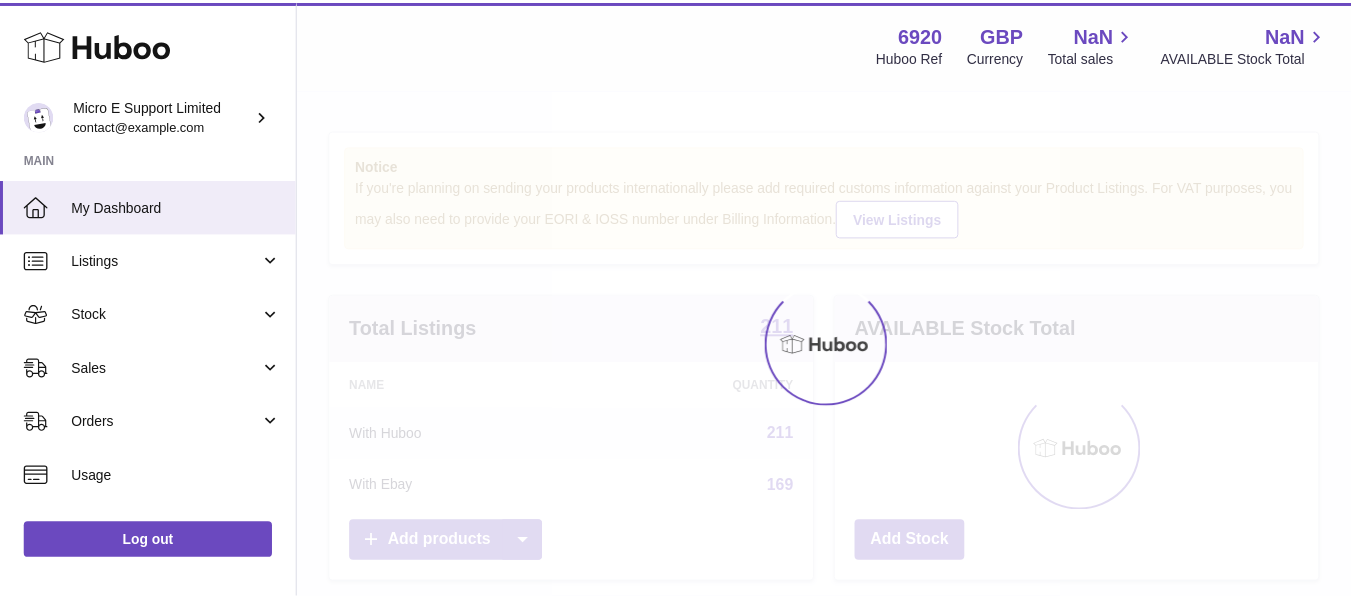 scroll, scrollTop: 0, scrollLeft: 0, axis: both 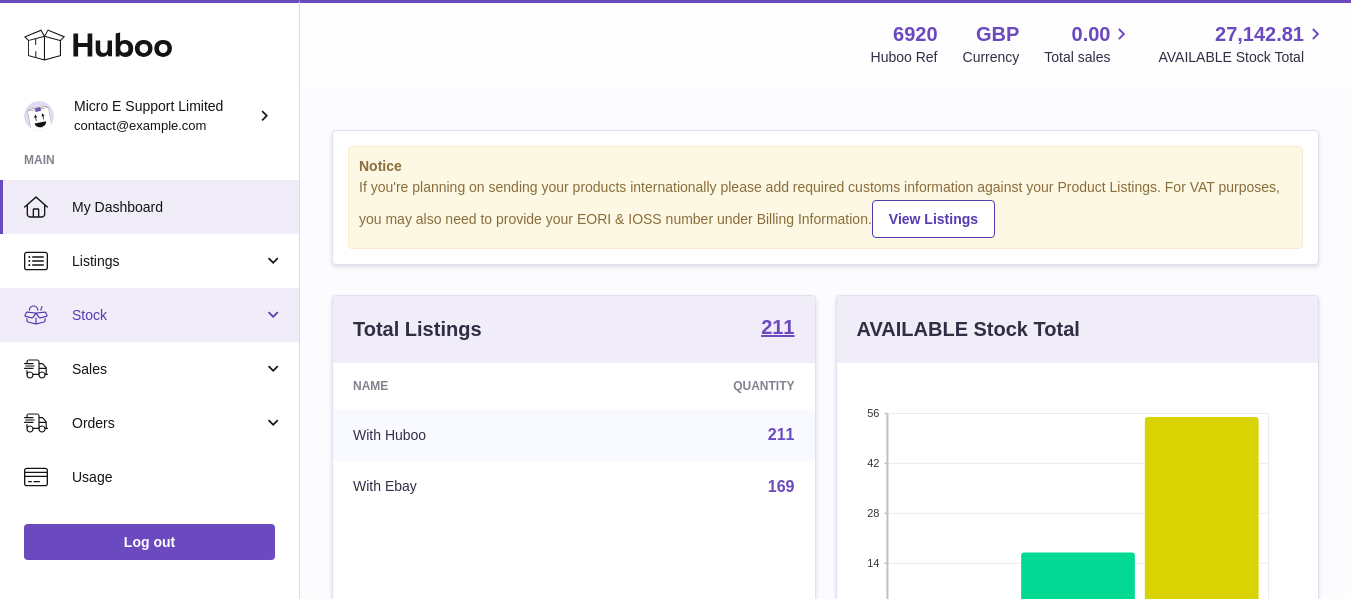 click on "Stock" at bounding box center (167, 315) 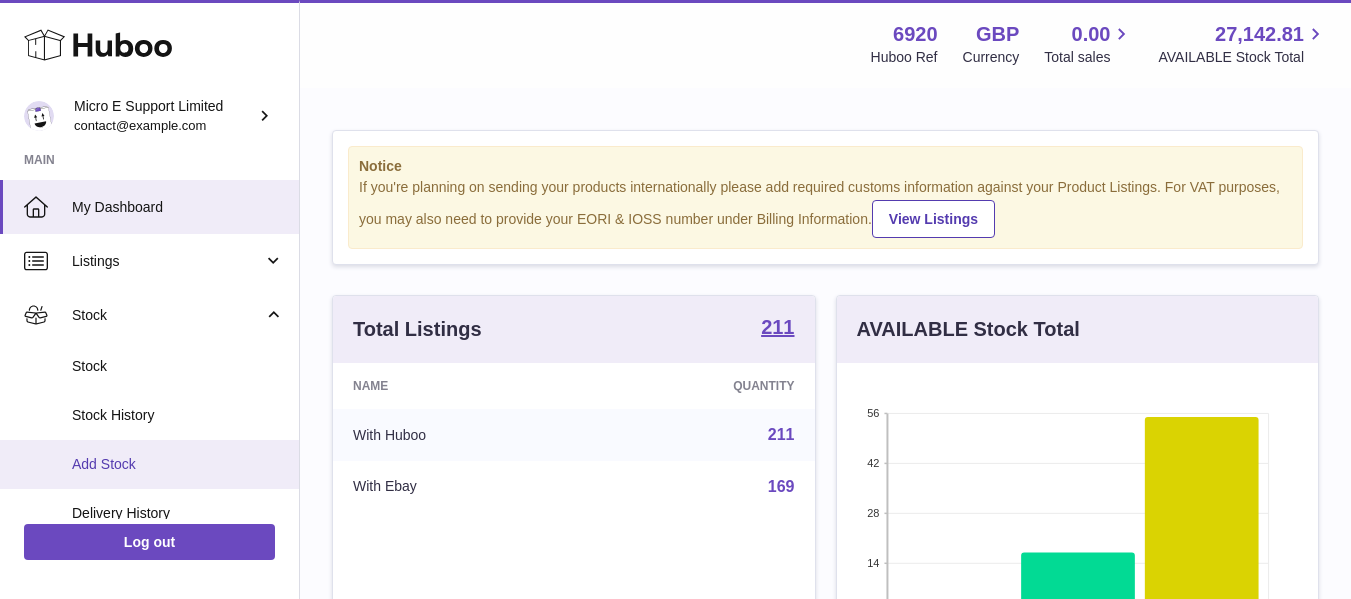 click on "Add Stock" at bounding box center (178, 464) 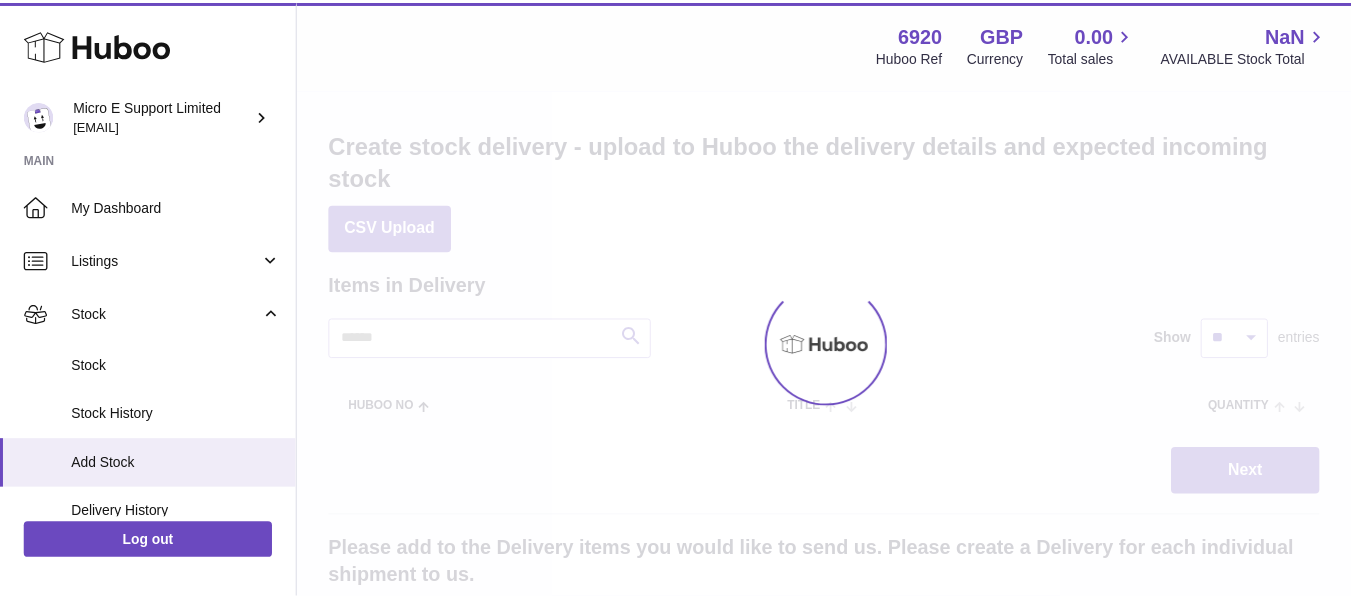 scroll, scrollTop: 0, scrollLeft: 0, axis: both 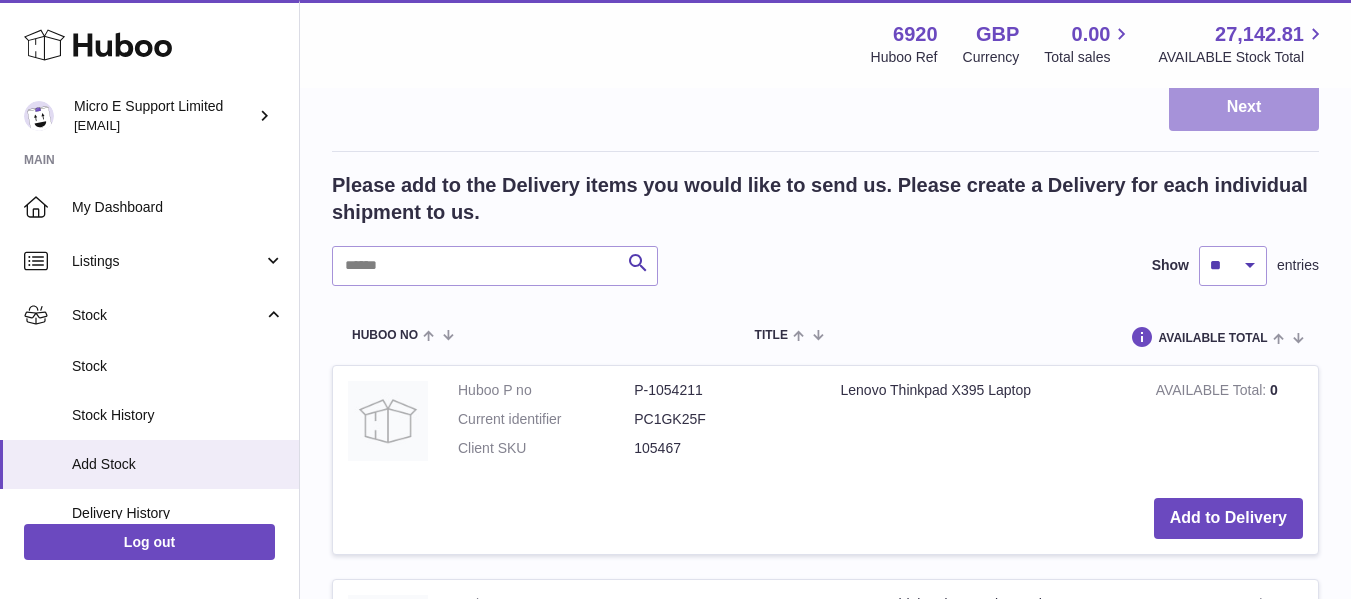 click on "Next" at bounding box center [1244, 107] 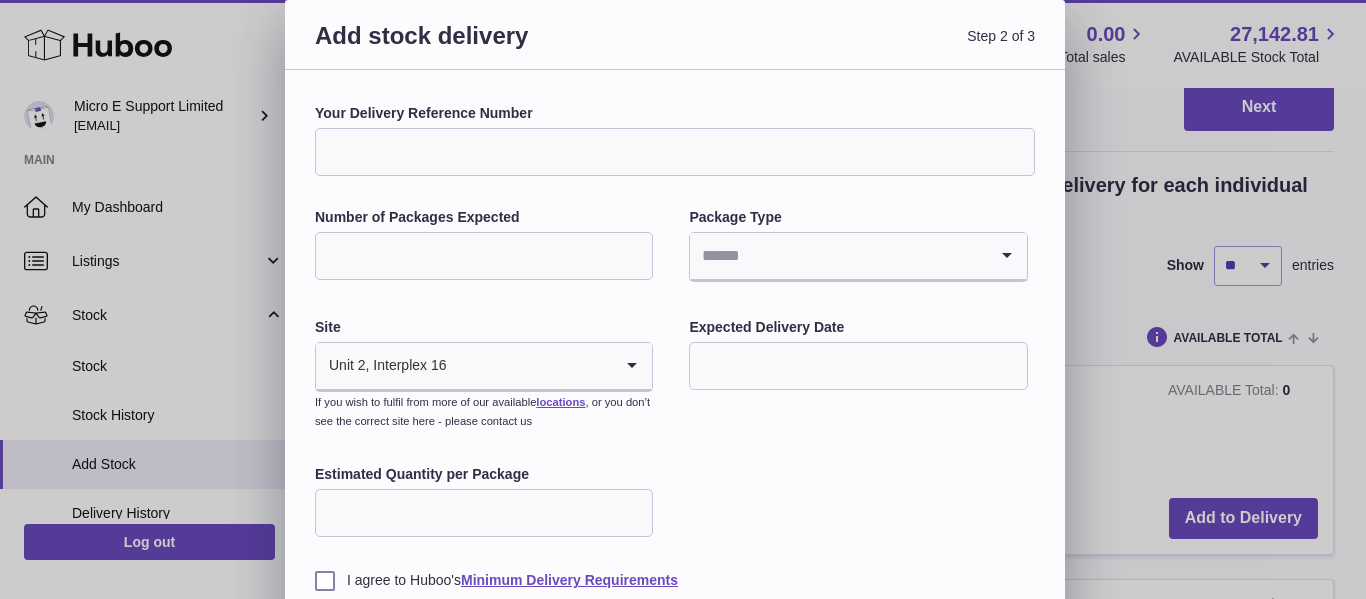 click on "Your Delivery Reference Number" at bounding box center [675, 152] 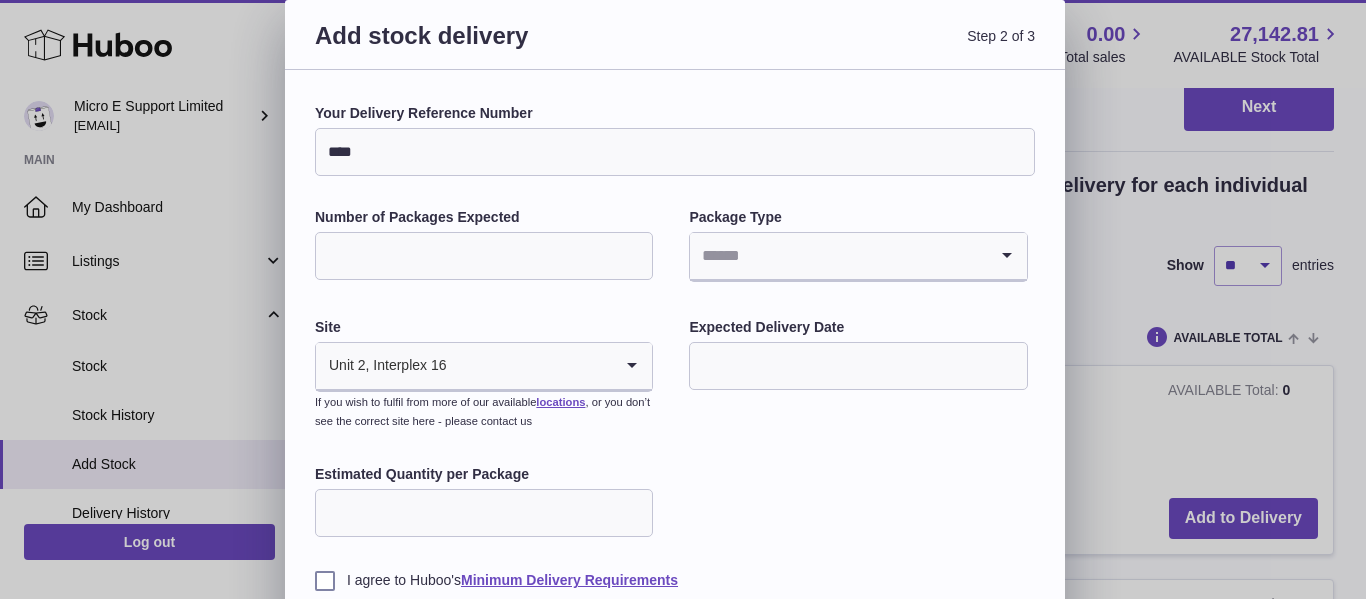 type on "****" 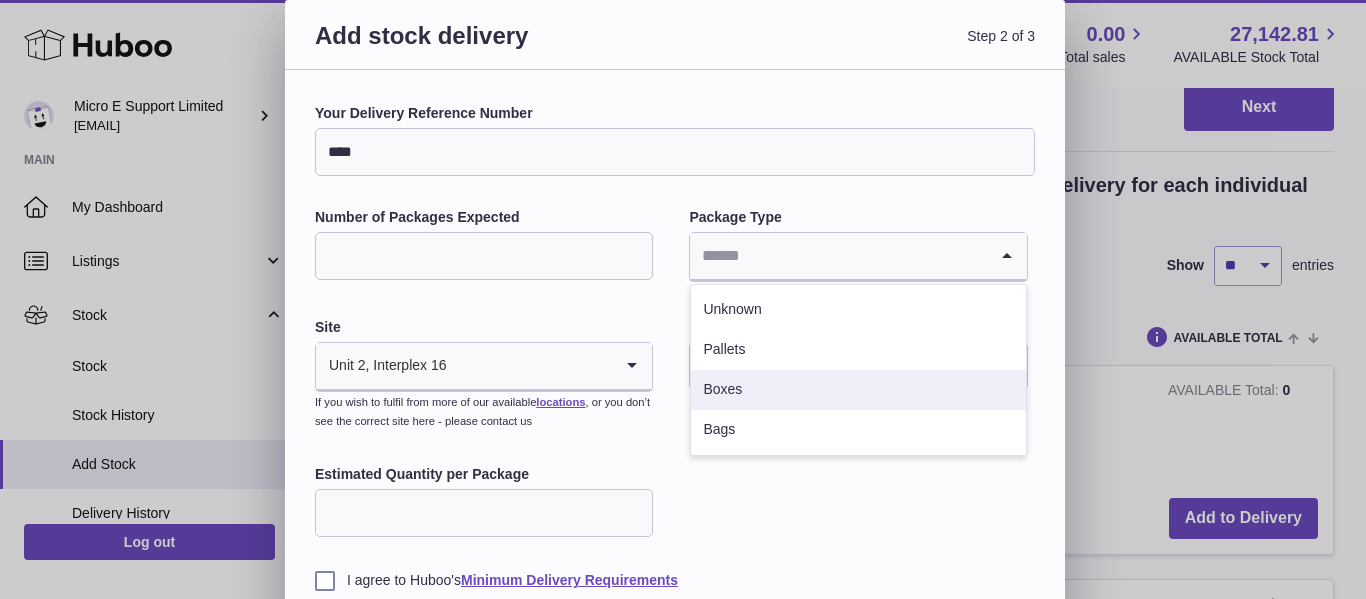 click on "Boxes" at bounding box center [858, 390] 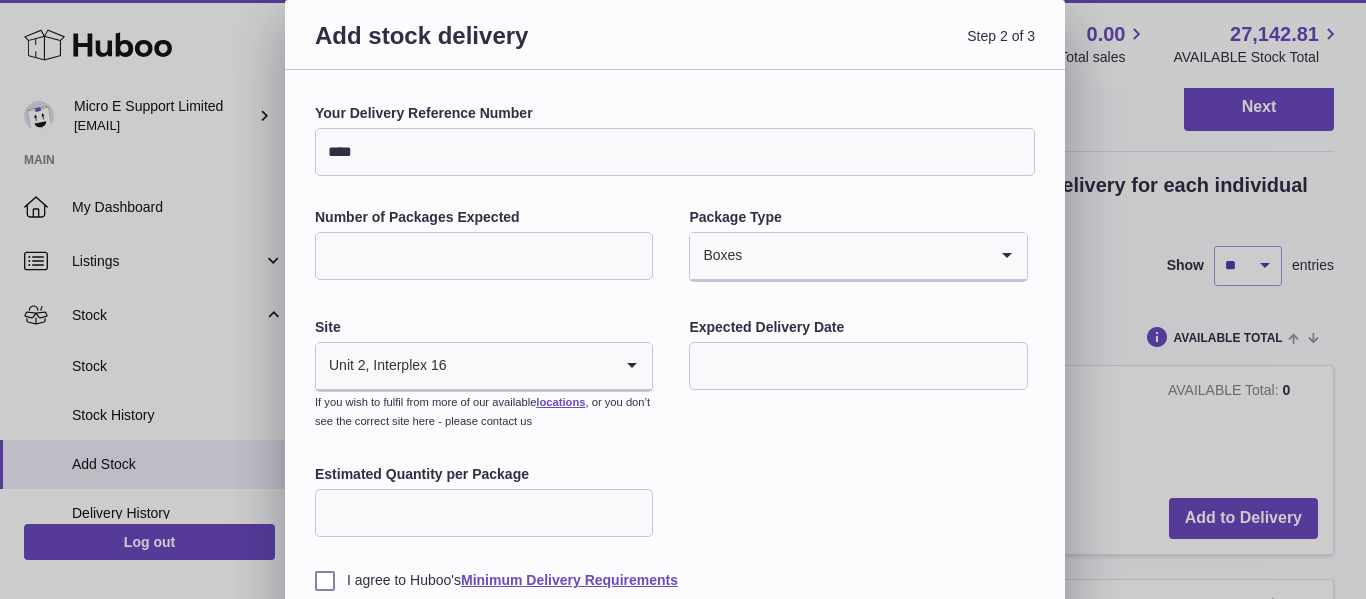 click at bounding box center (858, 366) 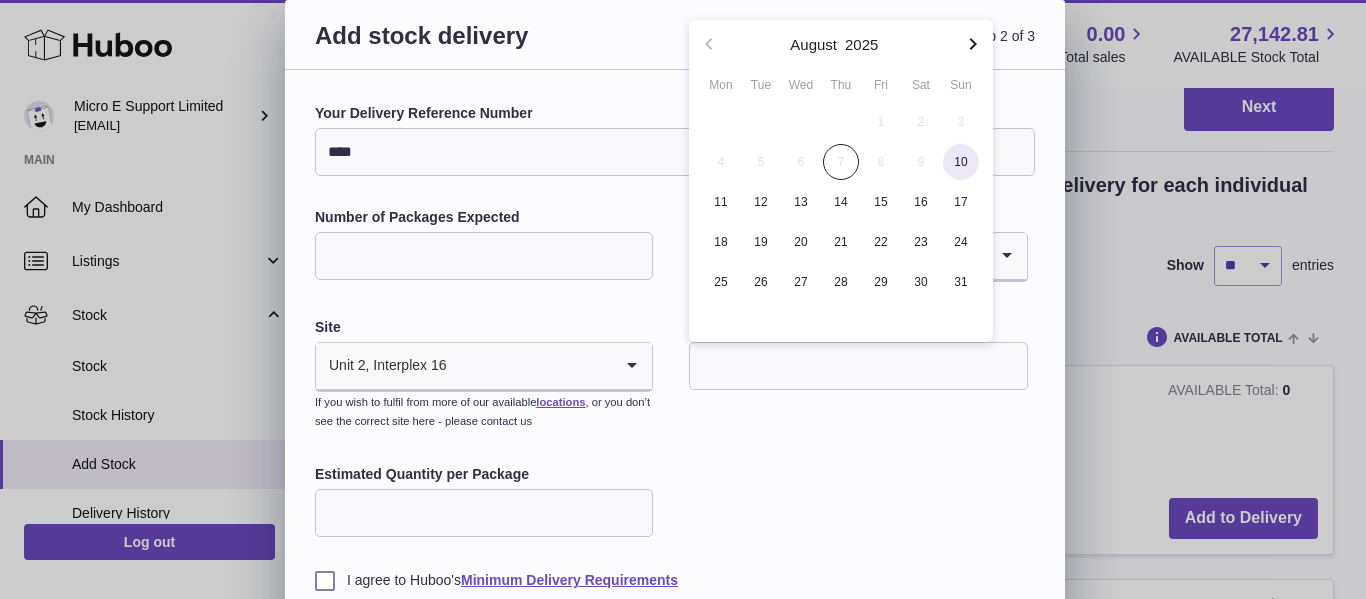click on "10" at bounding box center (961, 162) 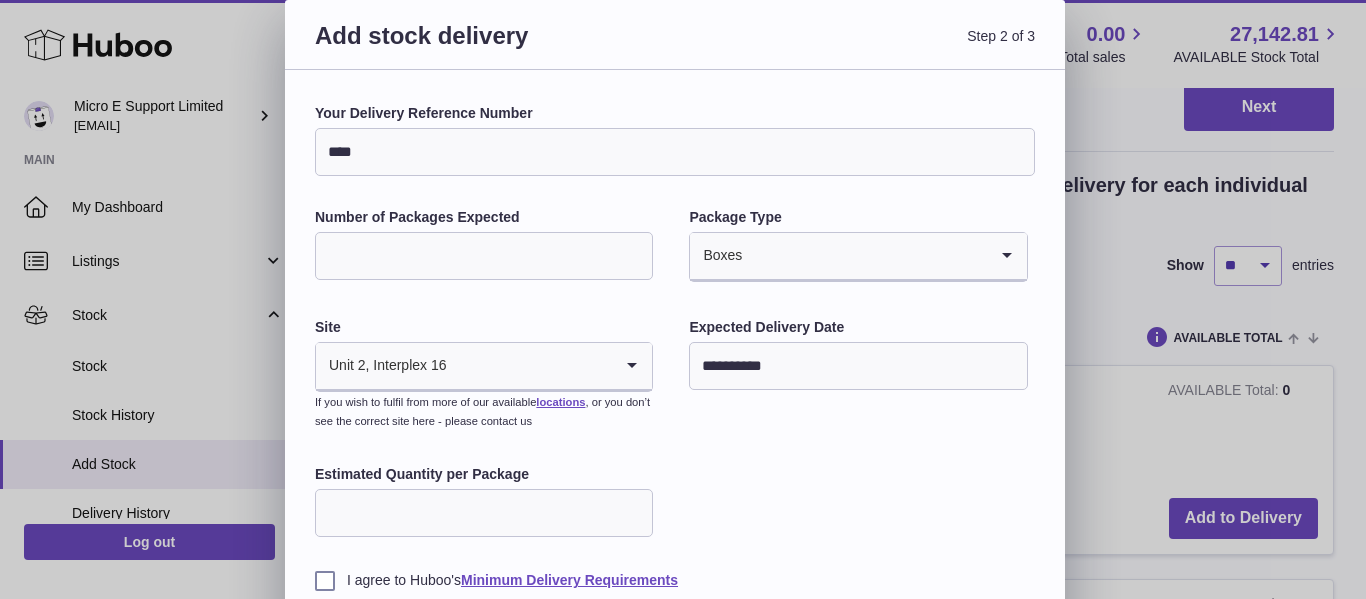 click on "Estimated Quantity per Package" at bounding box center (484, 513) 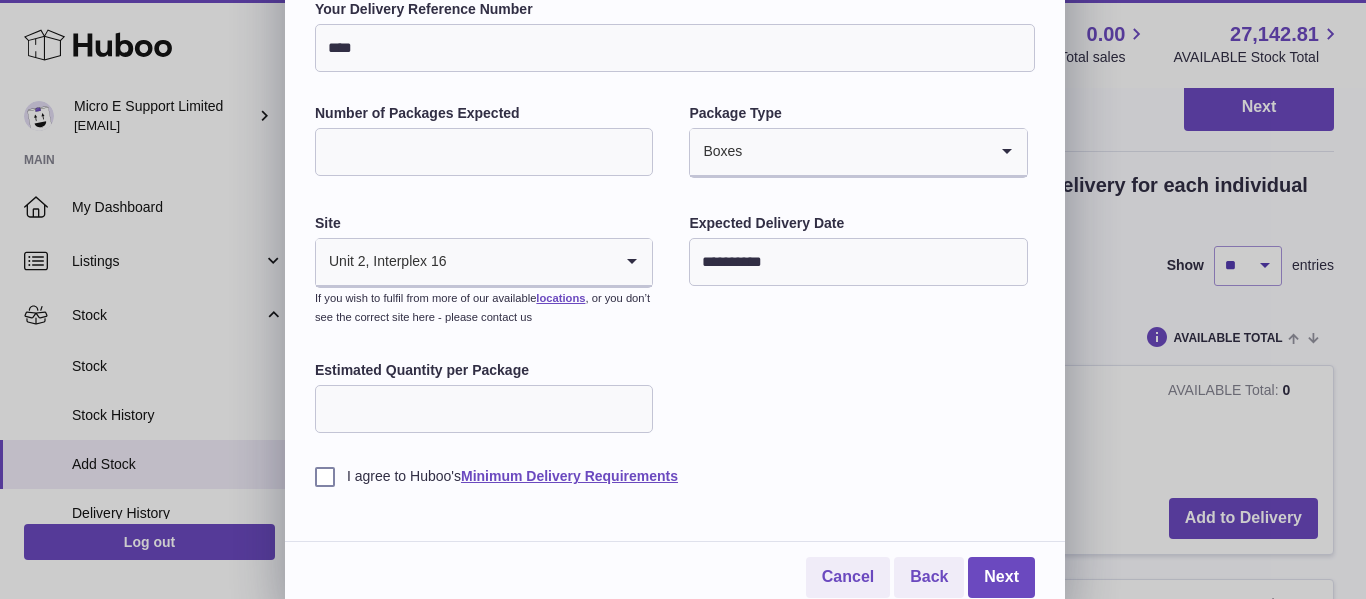 scroll, scrollTop: 115, scrollLeft: 0, axis: vertical 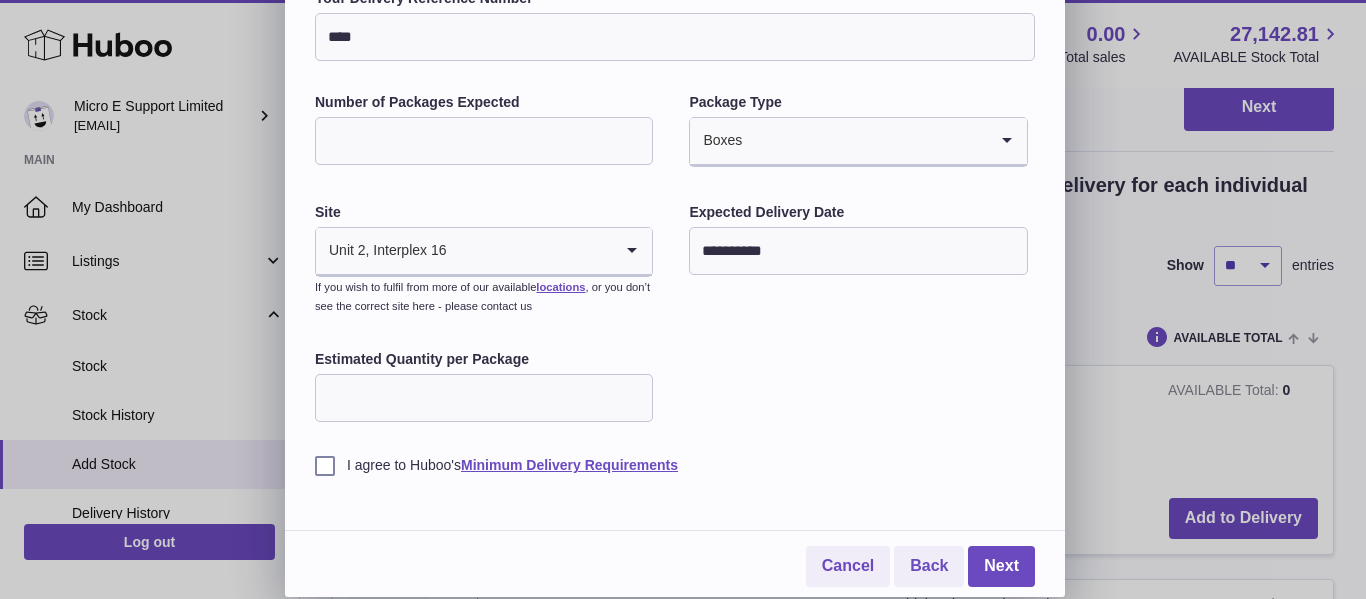 type on "*" 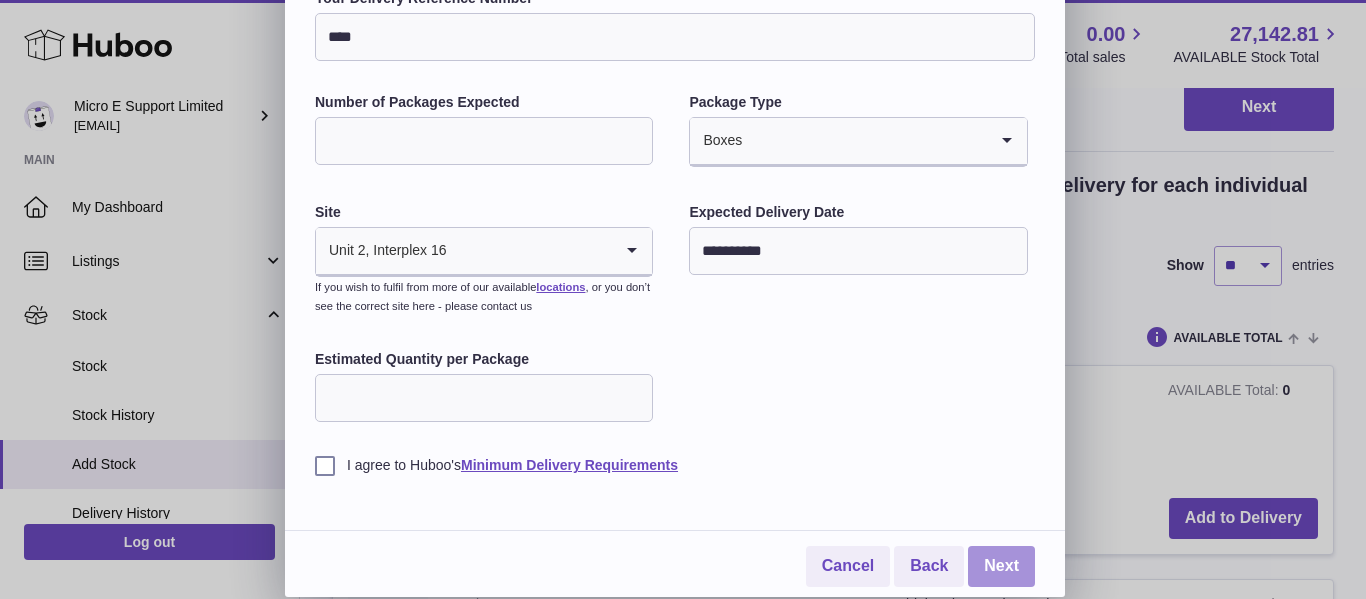 click on "Next" at bounding box center [1001, 566] 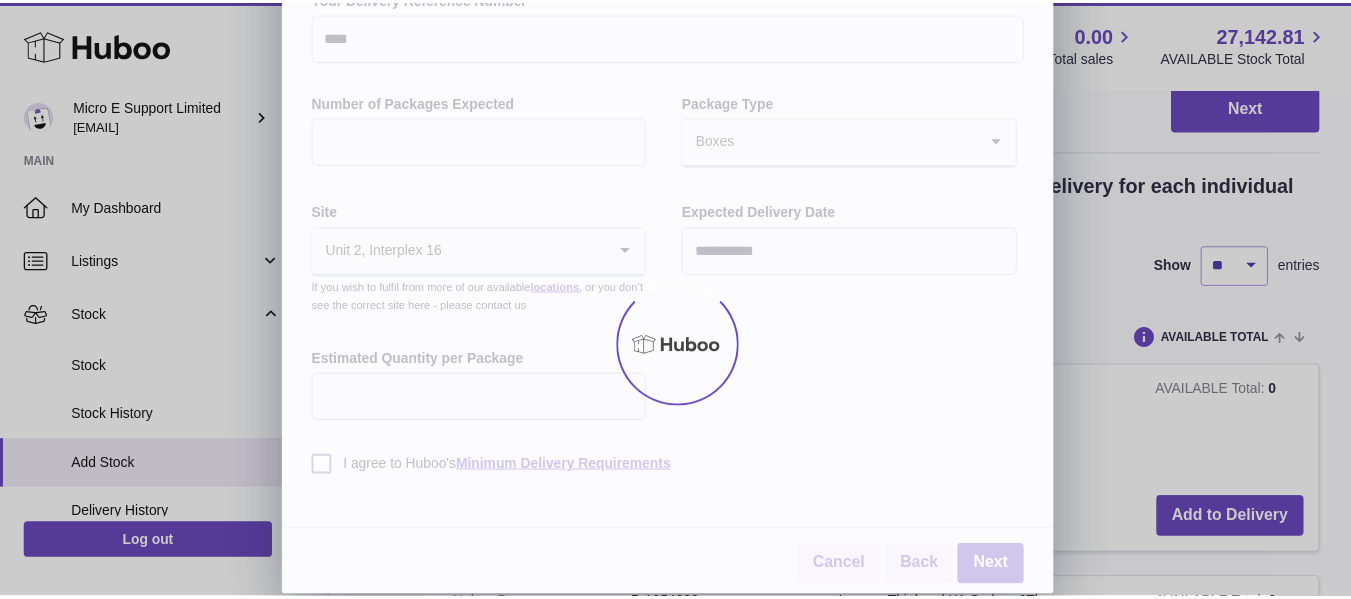 scroll, scrollTop: 2445, scrollLeft: 0, axis: vertical 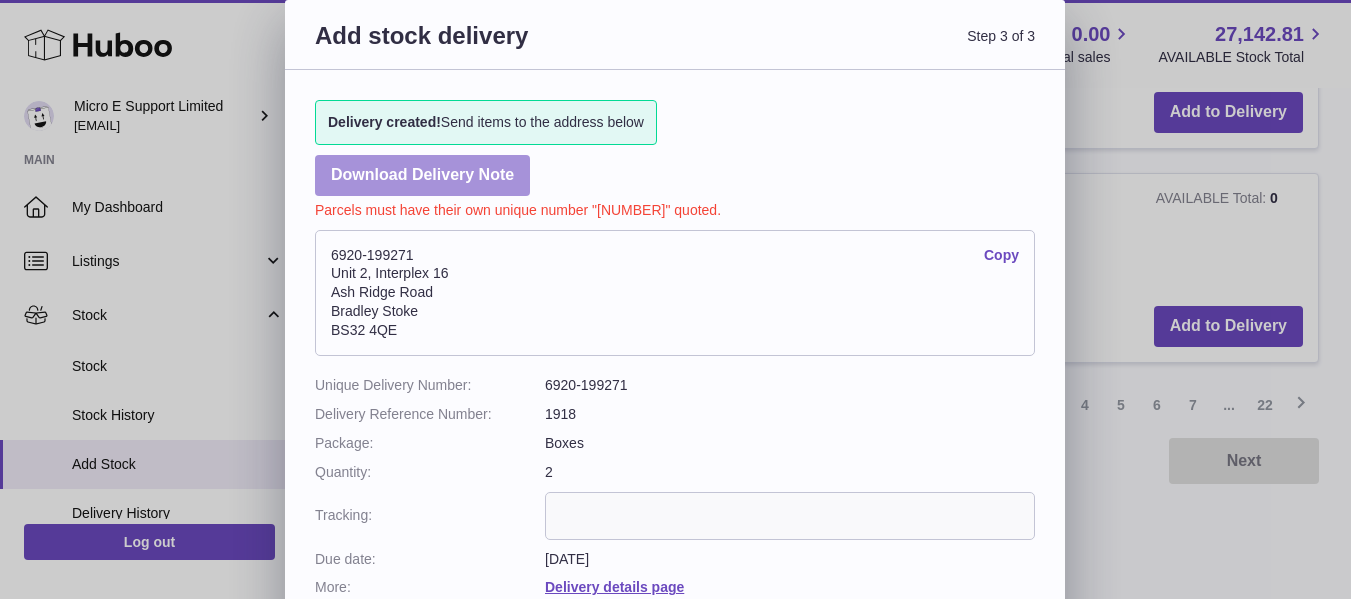 click on "Download Delivery Note" at bounding box center (422, 175) 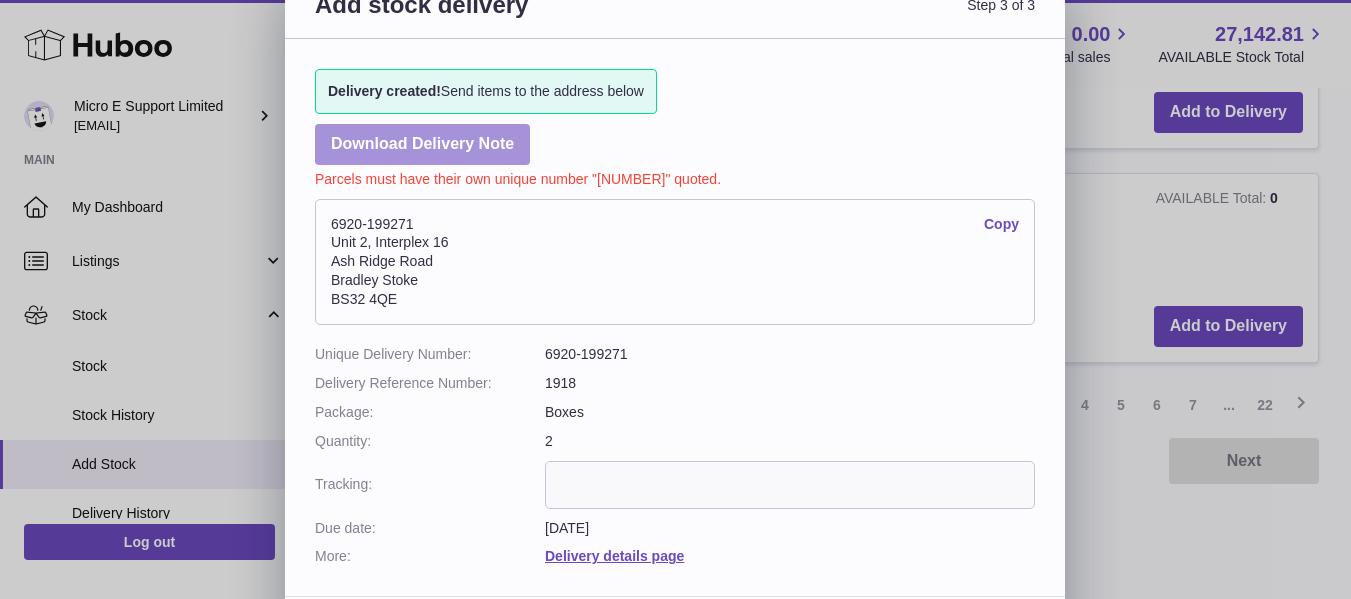 scroll, scrollTop: 102, scrollLeft: 0, axis: vertical 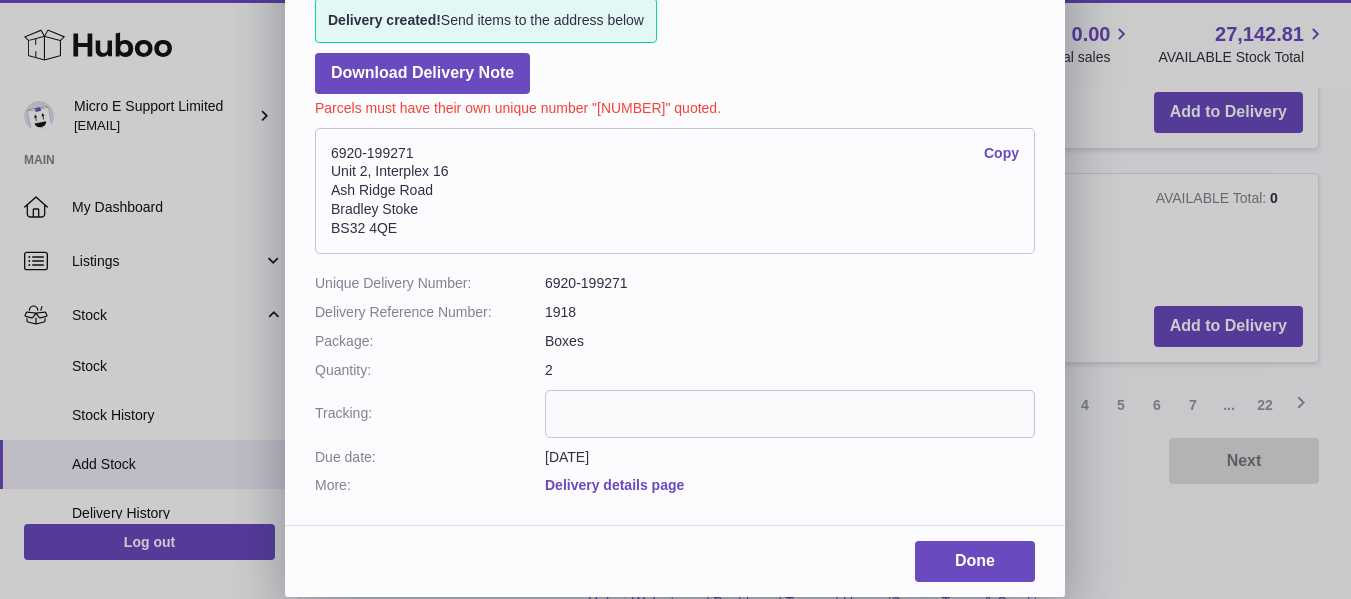 click on "Delivery details page" at bounding box center (614, 485) 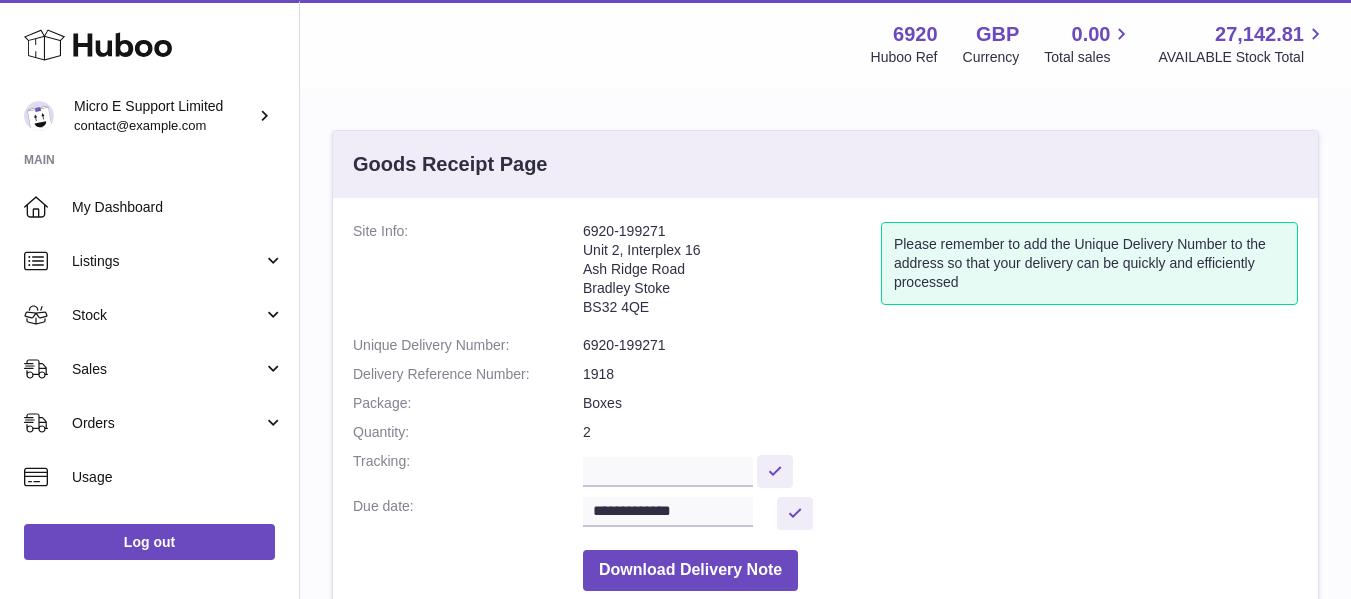 scroll, scrollTop: 0, scrollLeft: 0, axis: both 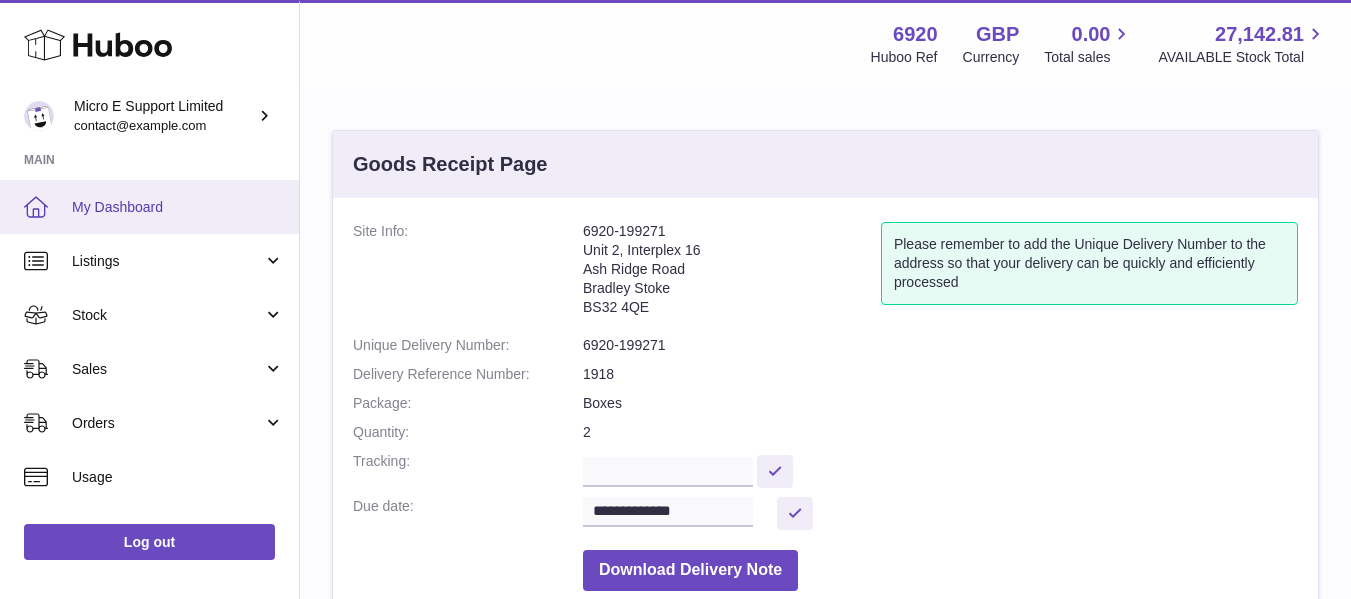 click on "My Dashboard" at bounding box center [178, 207] 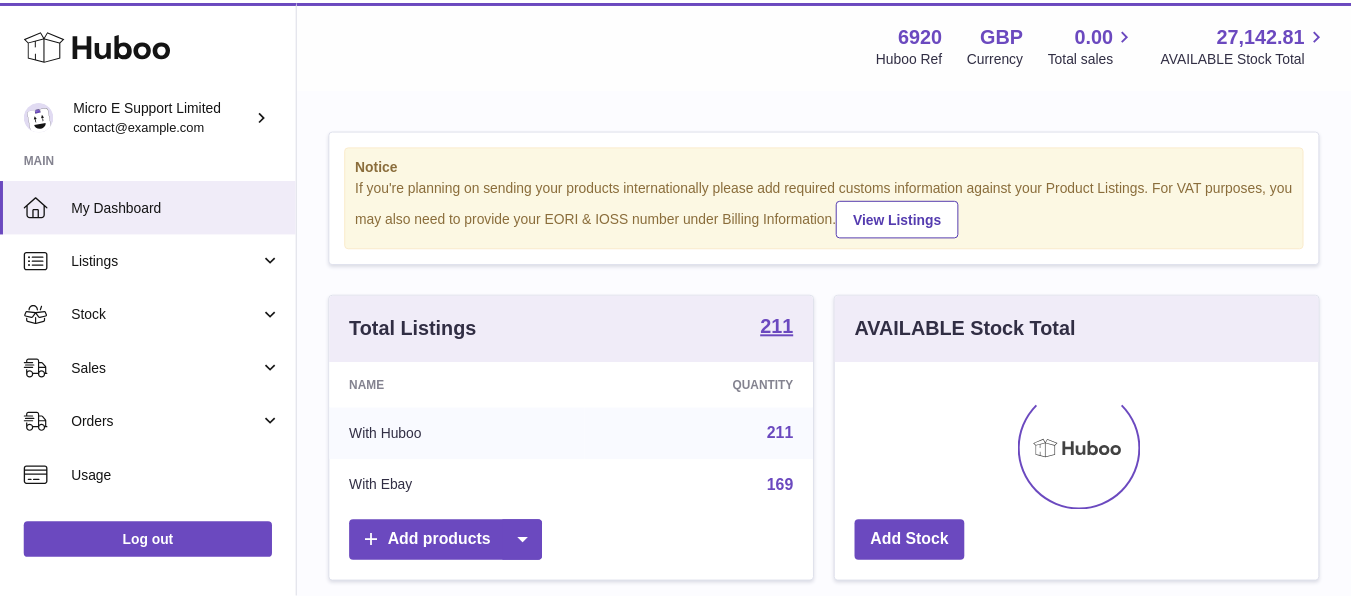 scroll, scrollTop: 0, scrollLeft: 0, axis: both 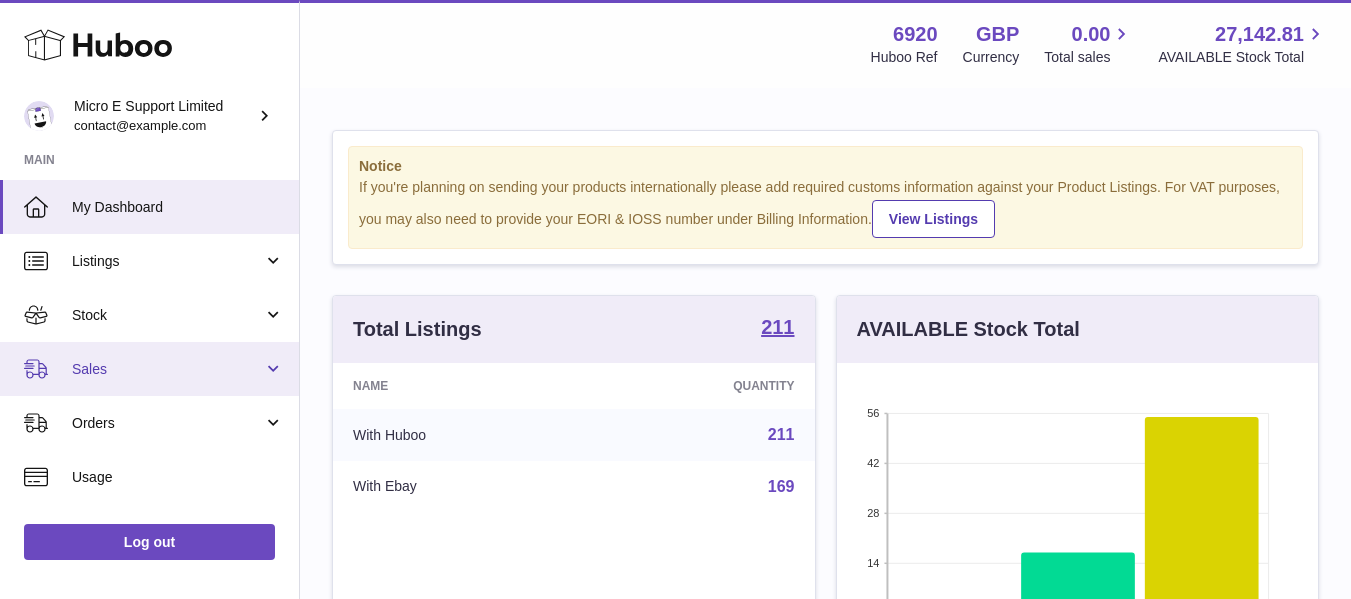 click on "Sales" at bounding box center (167, 369) 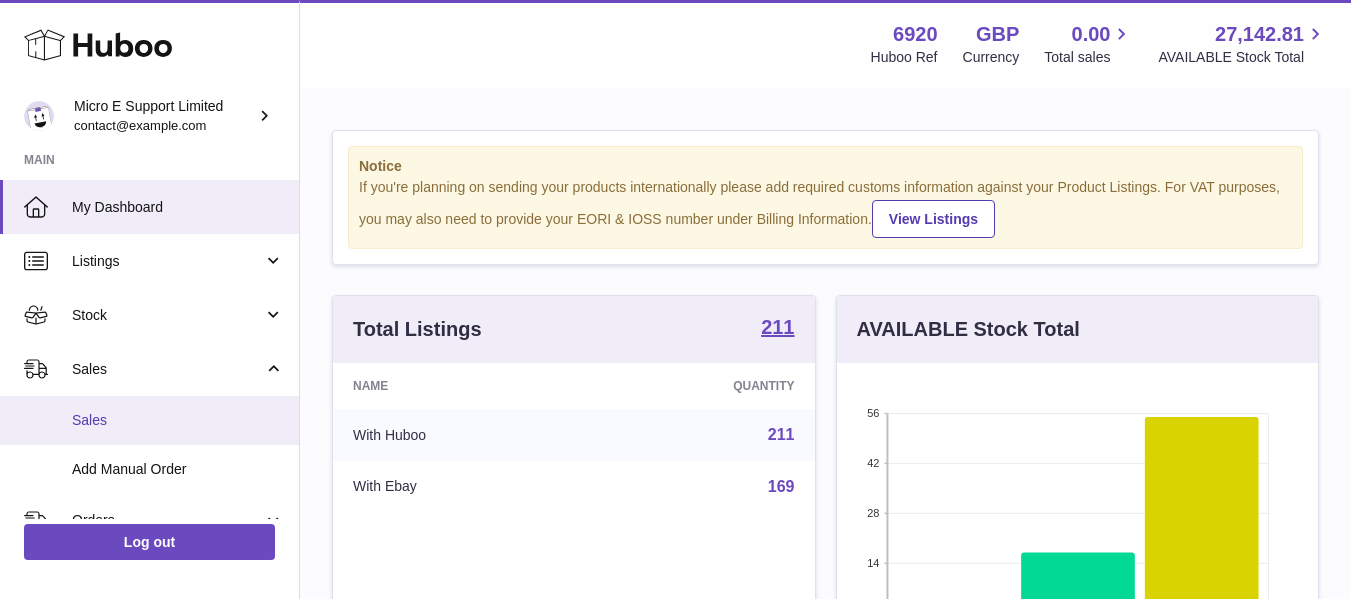 click on "Sales" at bounding box center [178, 420] 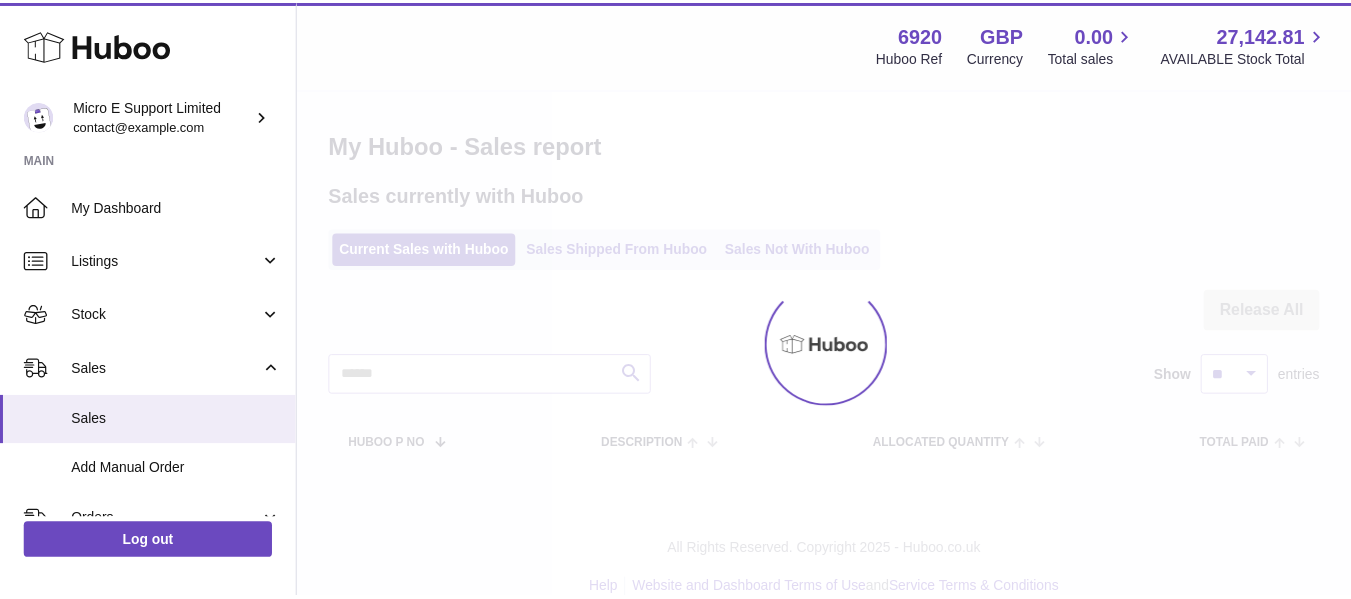 scroll, scrollTop: 0, scrollLeft: 0, axis: both 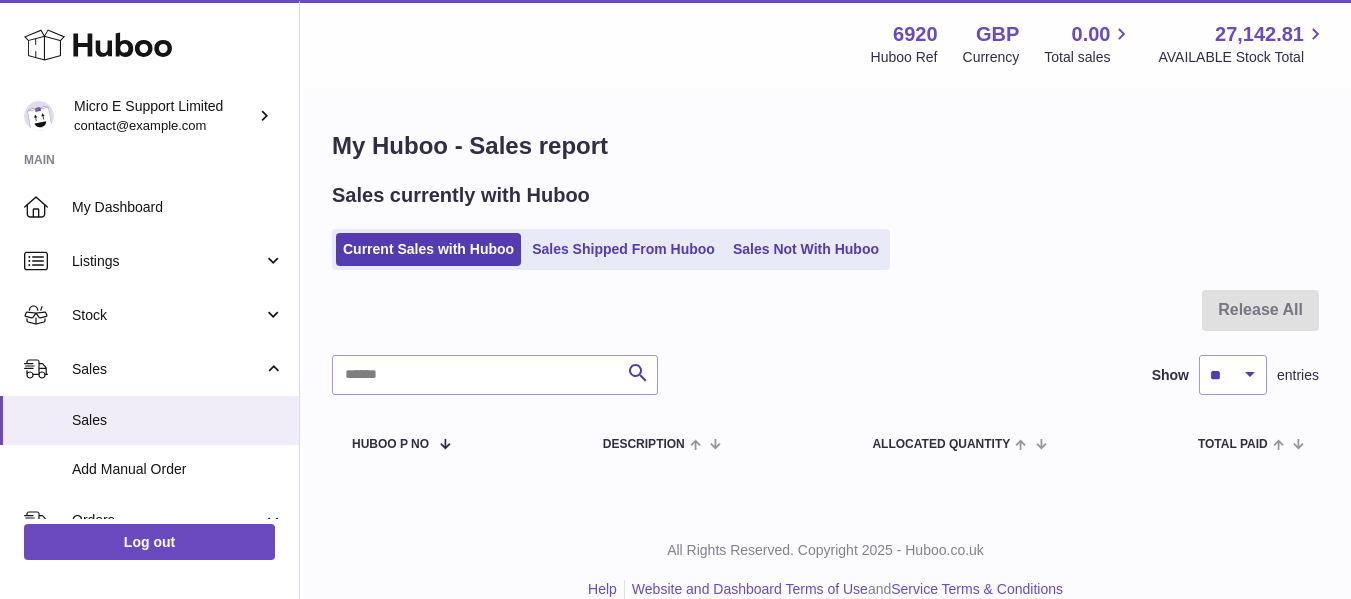 click on "My Huboo - Sales report   Sales currently with Huboo
Current Sales with Huboo
Sales Shipped From Huboo
Sales Not With Huboo
Release All
Search
Show
** ** ** ***
entries
Huboo P no       Description       ALLOCATED Quantity       Total paid
Customer
Action / Status" at bounding box center (825, 300) 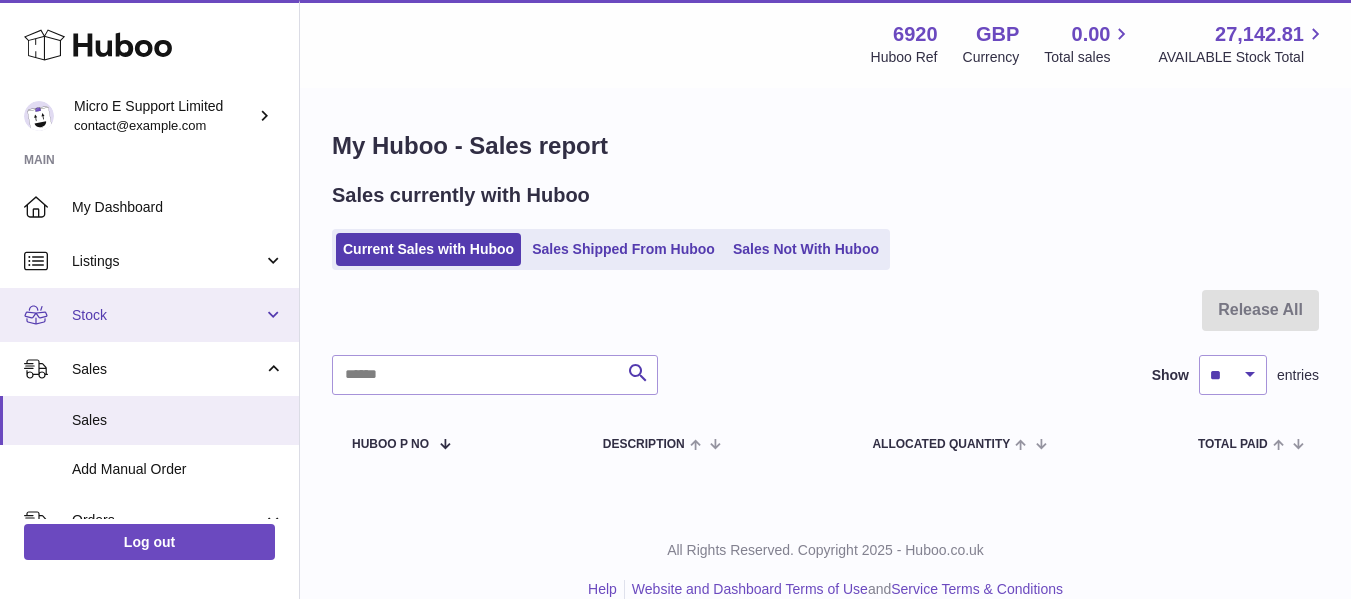 click on "Stock" at bounding box center (167, 315) 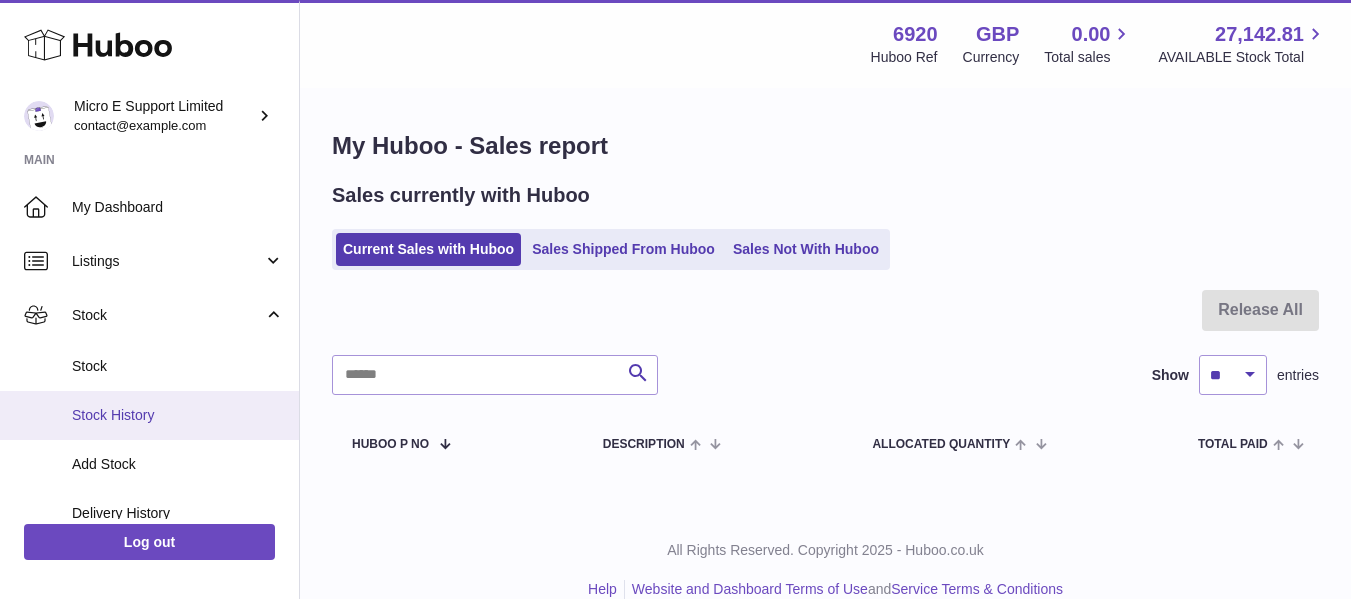 click on "Stock History" at bounding box center (178, 415) 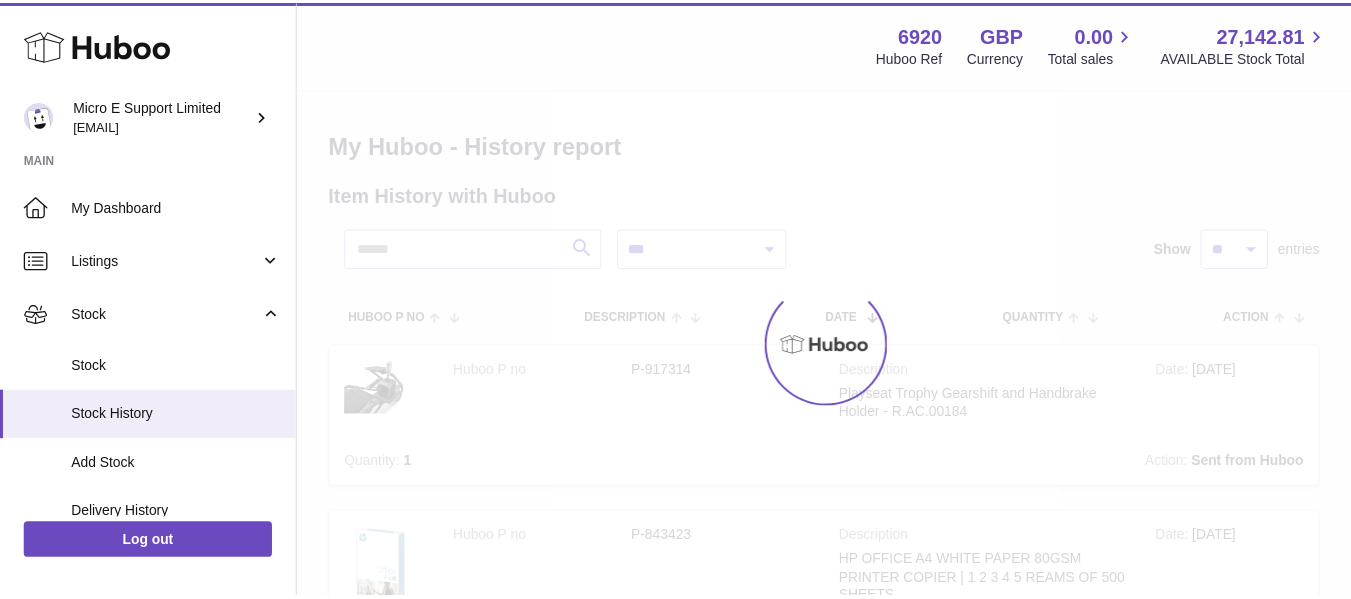 scroll, scrollTop: 0, scrollLeft: 0, axis: both 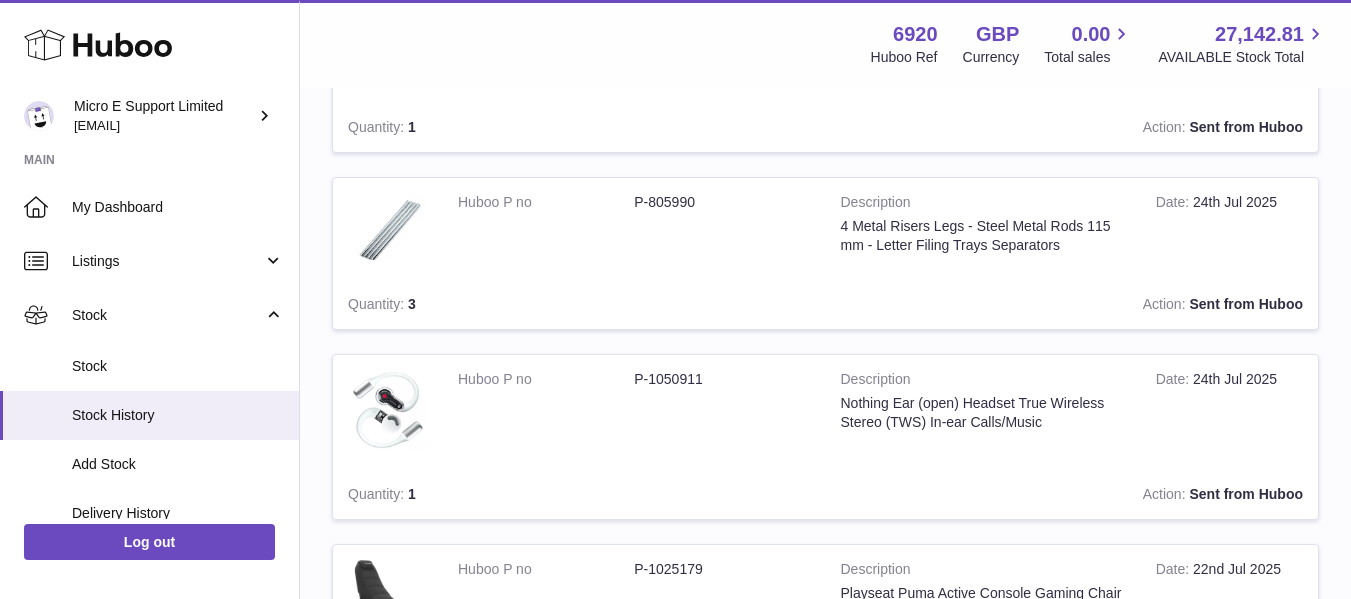 click on "P-1050911" at bounding box center (722, 379) 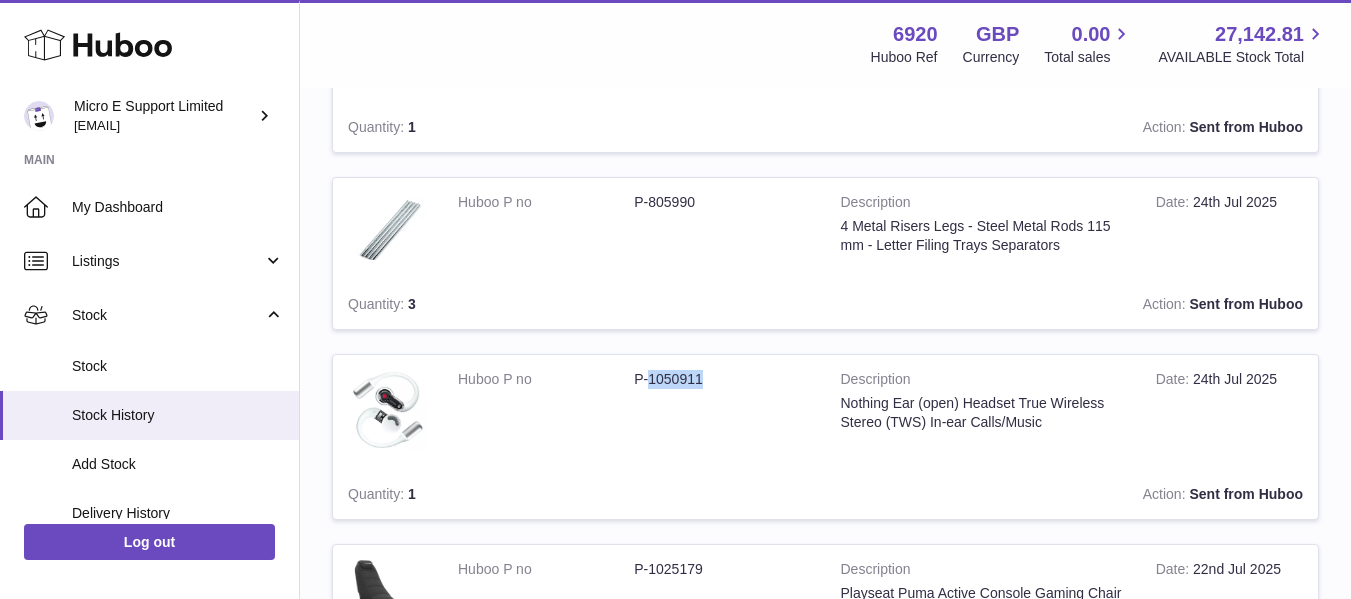 click on "P-1050911" at bounding box center (722, 379) 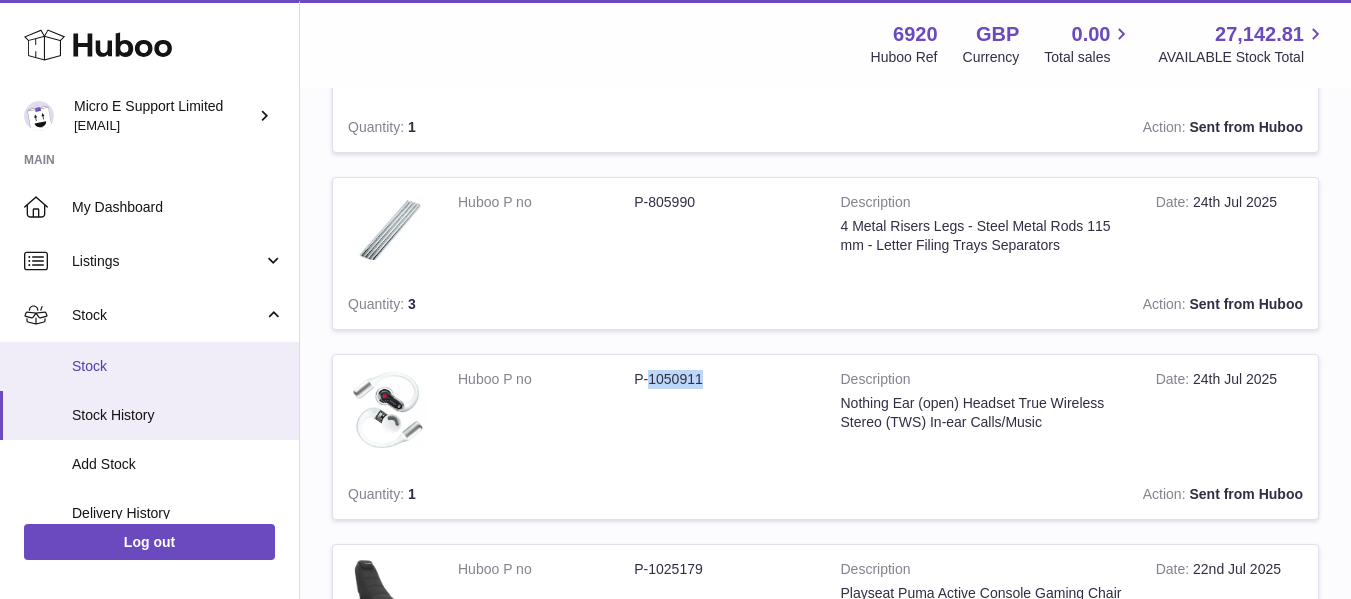 click on "Stock" at bounding box center [178, 366] 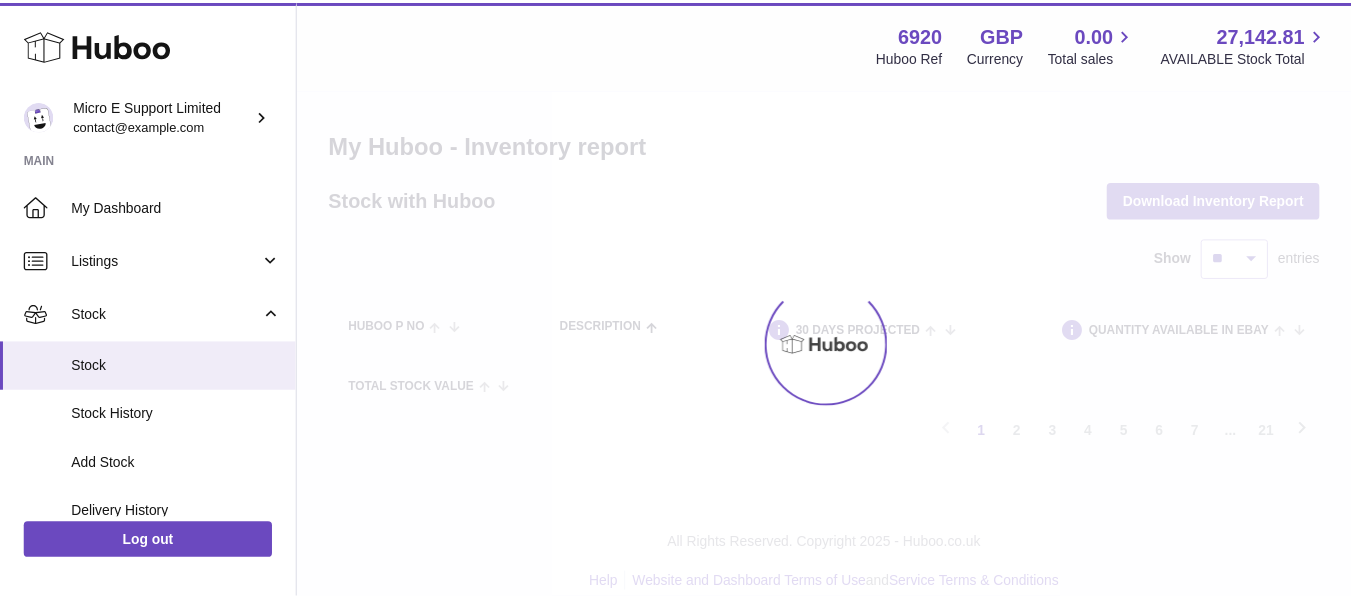 scroll, scrollTop: 0, scrollLeft: 0, axis: both 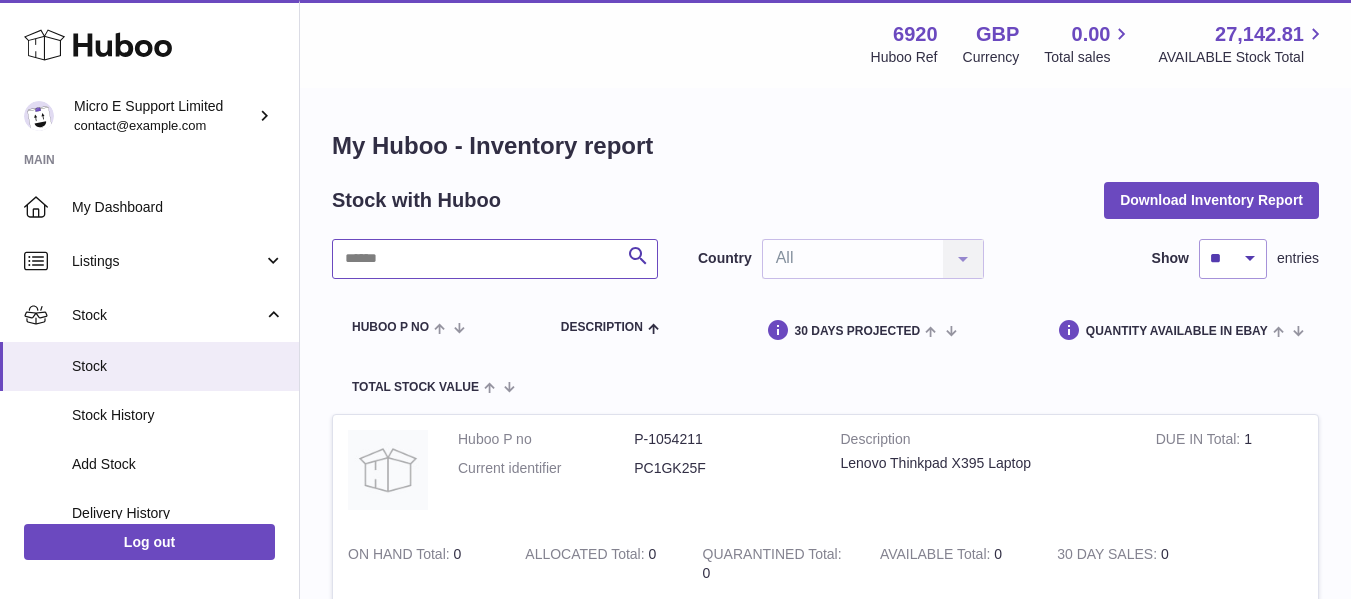 click at bounding box center [495, 259] 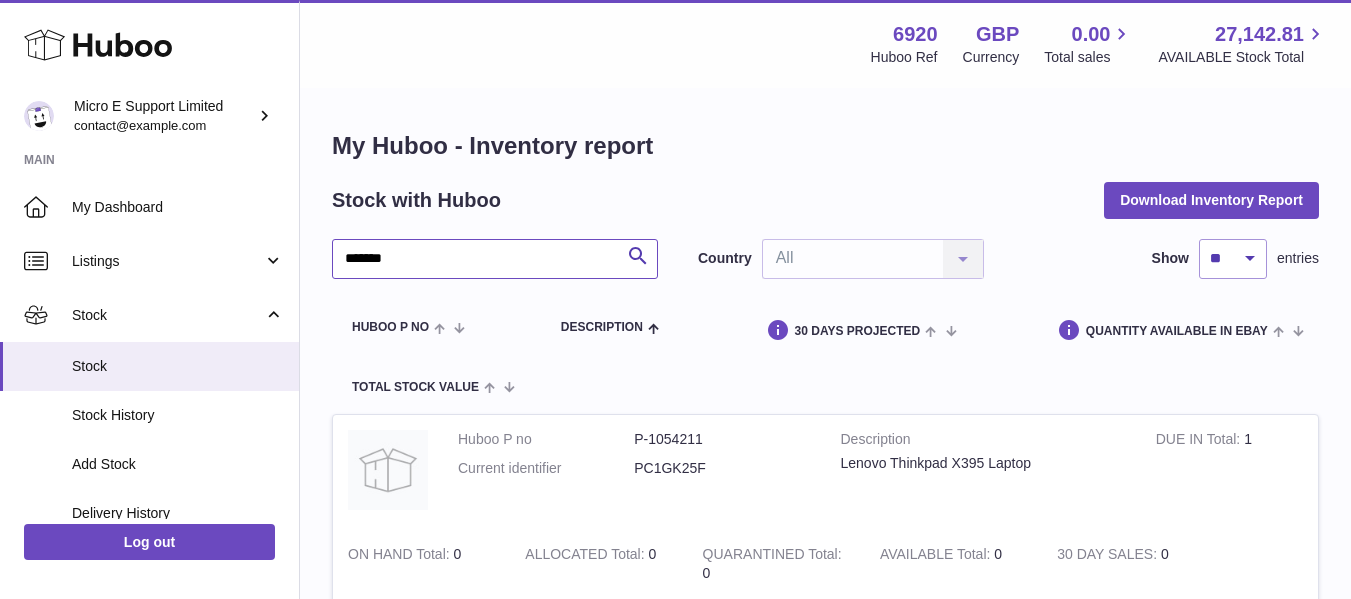 type on "*******" 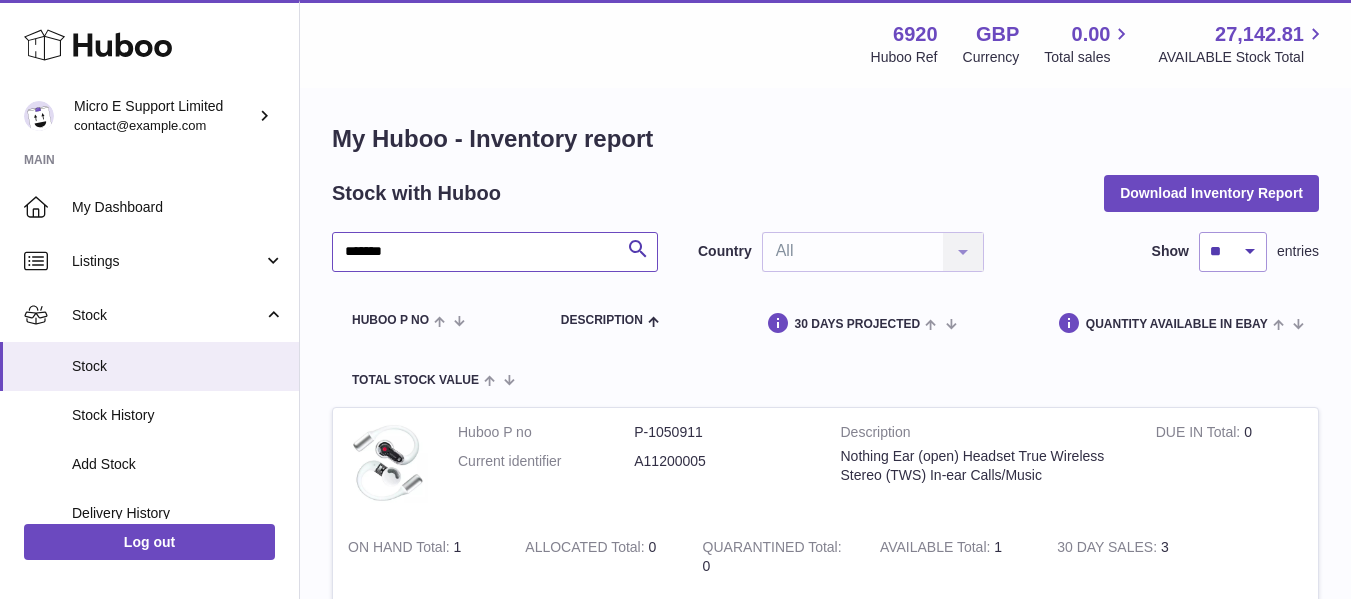 scroll, scrollTop: 0, scrollLeft: 0, axis: both 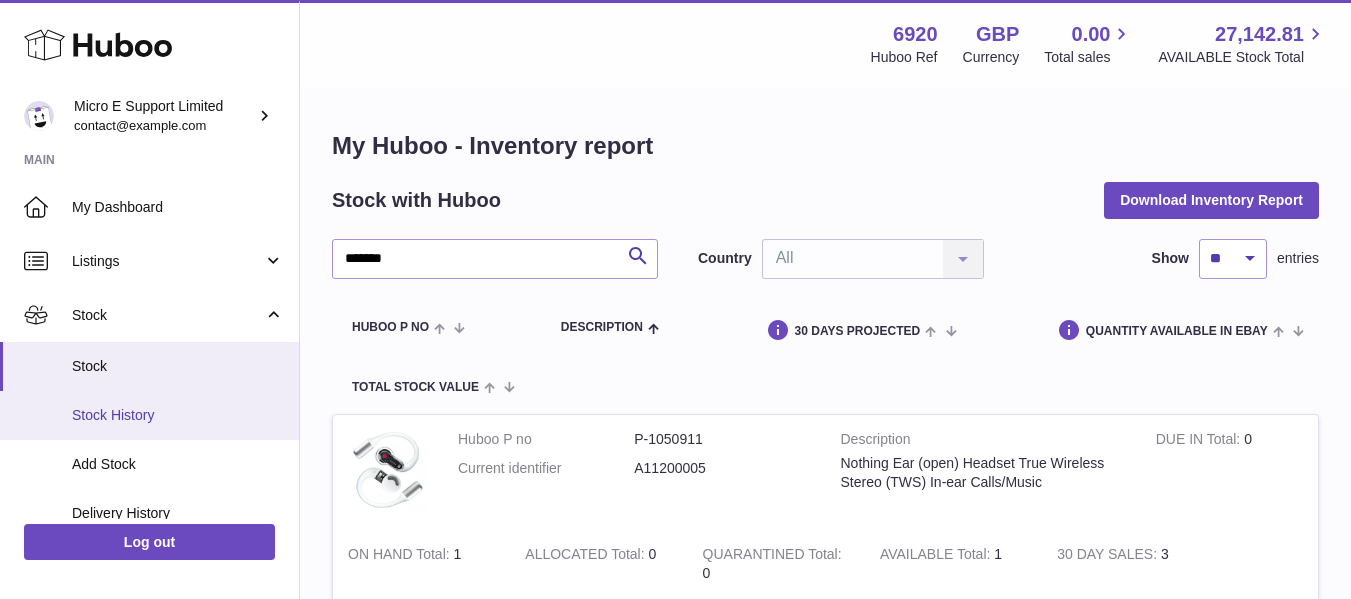 click on "Stock History" at bounding box center [178, 415] 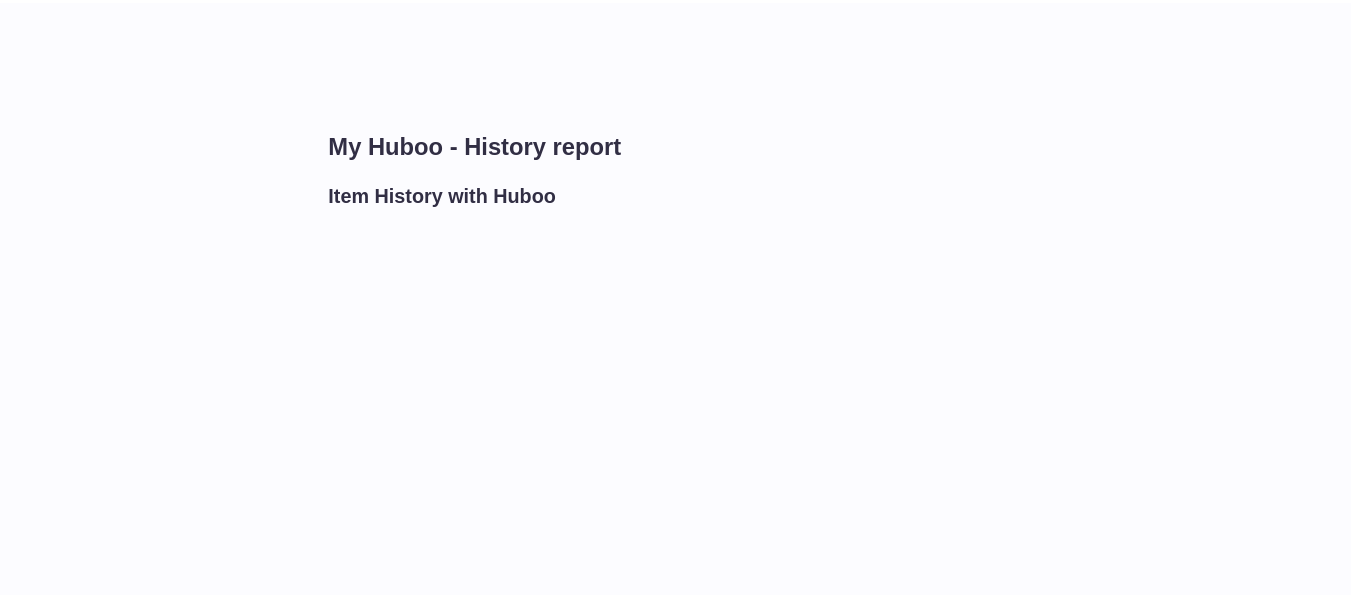 scroll, scrollTop: 0, scrollLeft: 0, axis: both 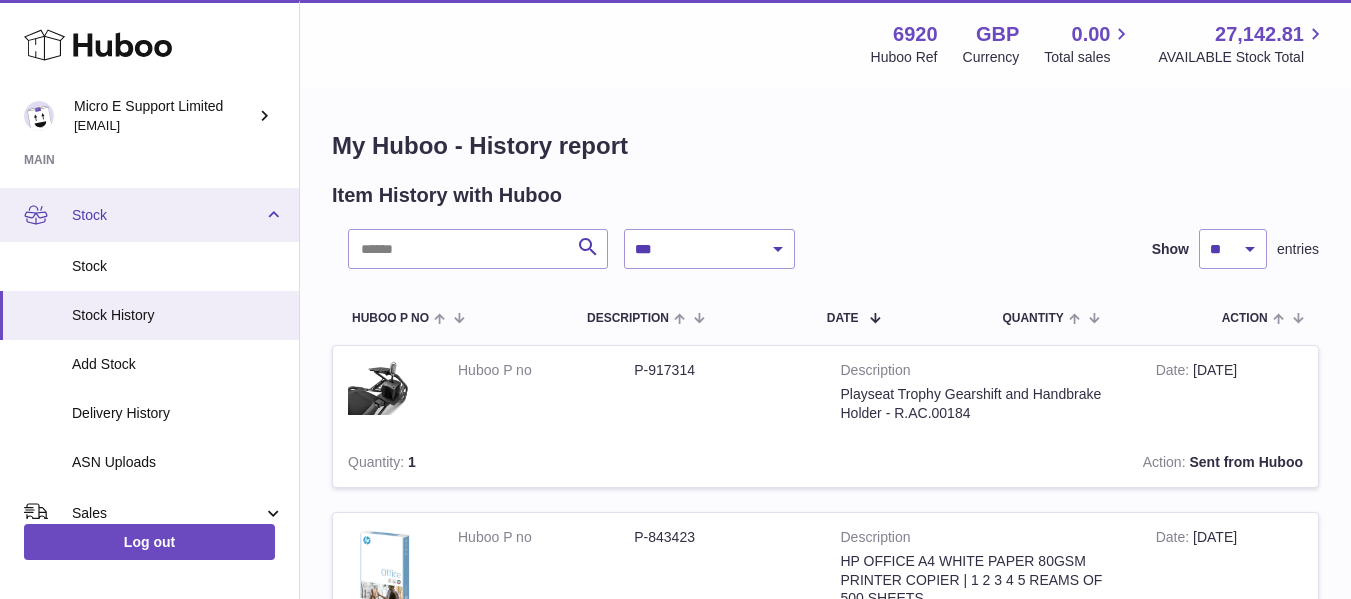 click on "Stock" at bounding box center (149, 215) 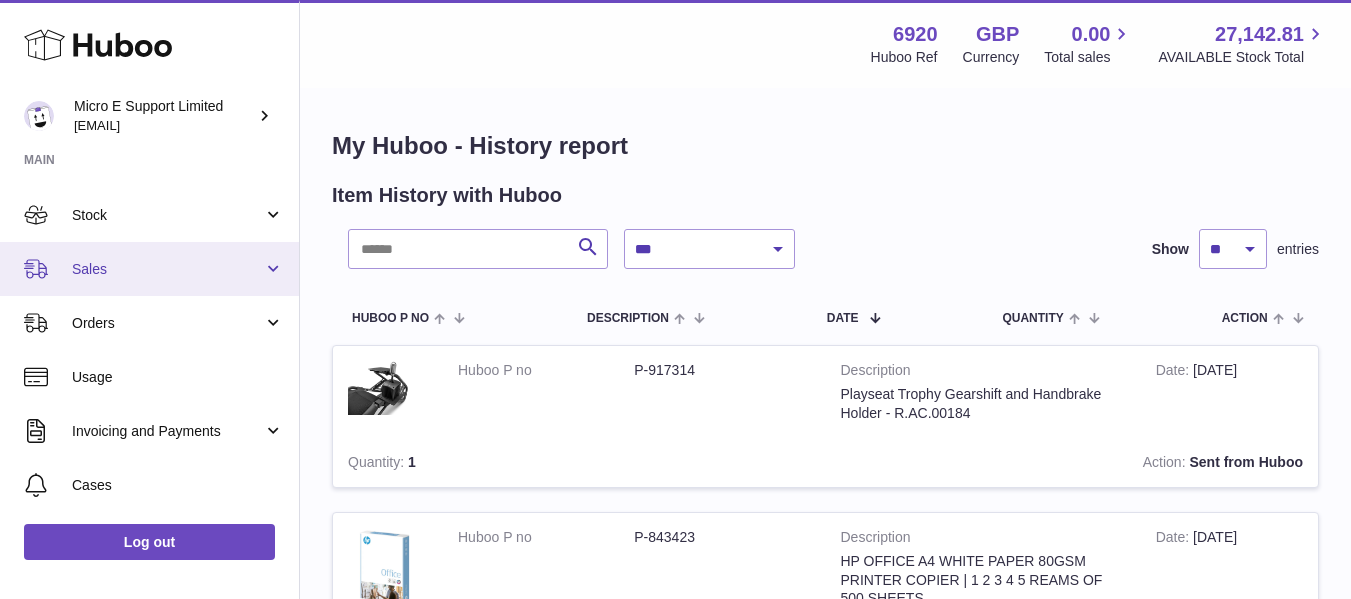 click on "Sales" at bounding box center [167, 269] 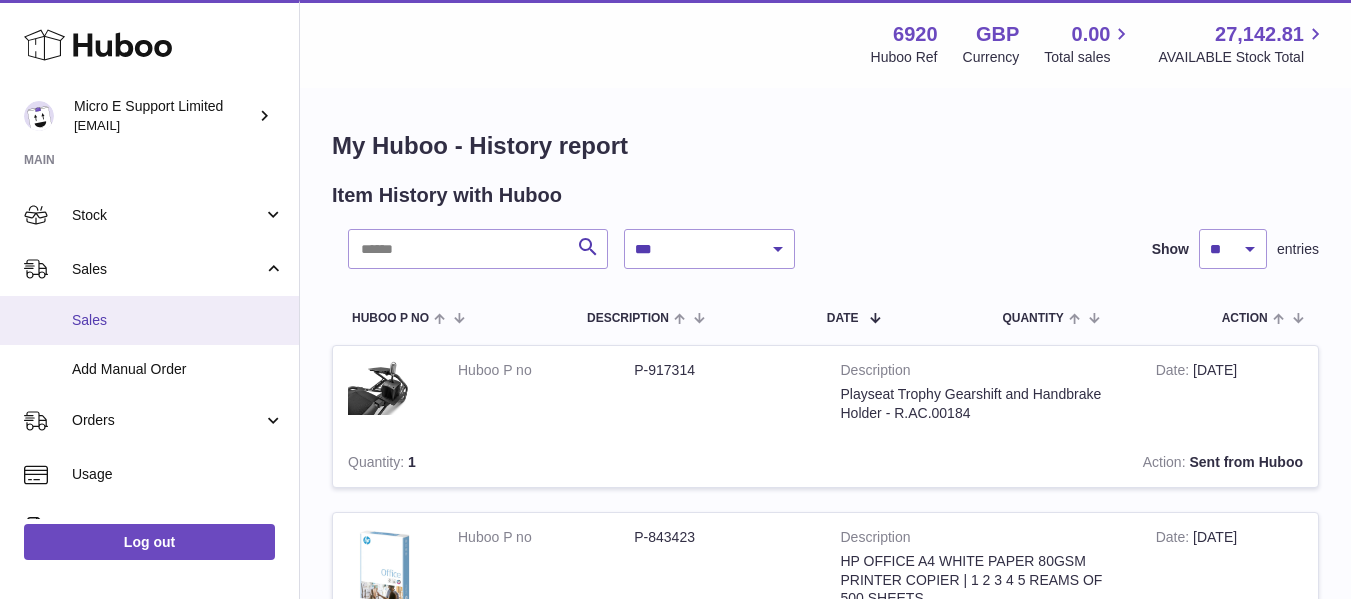 click on "Sales" at bounding box center (178, 320) 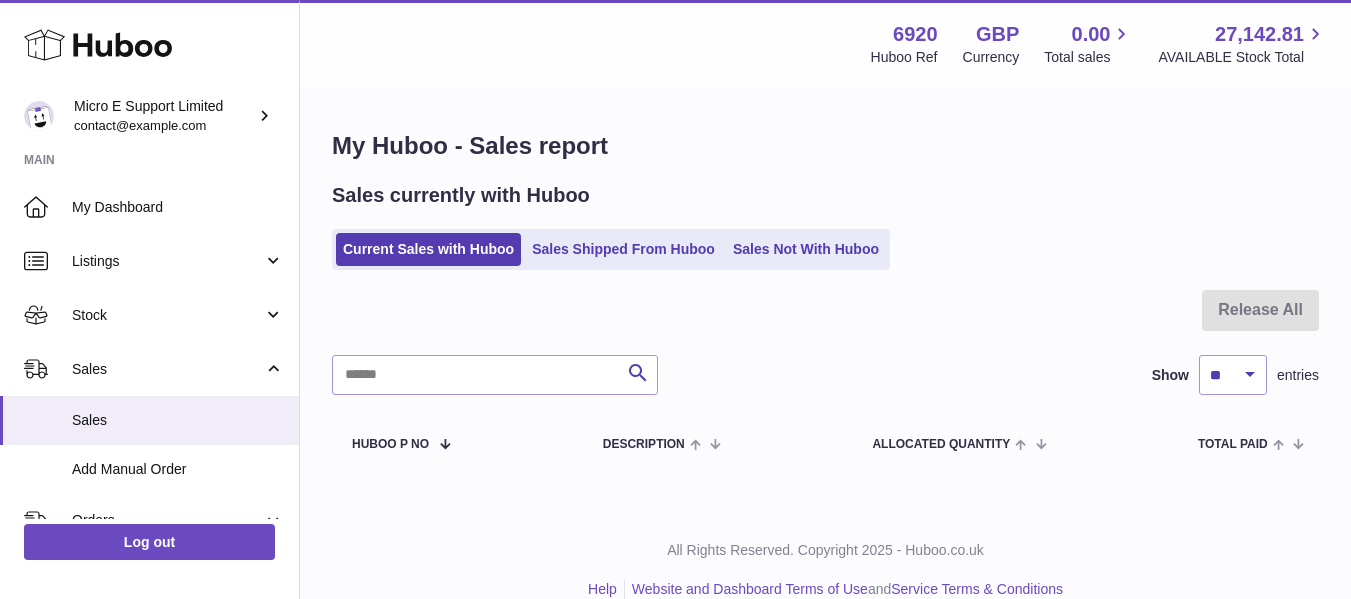 scroll, scrollTop: 0, scrollLeft: 0, axis: both 